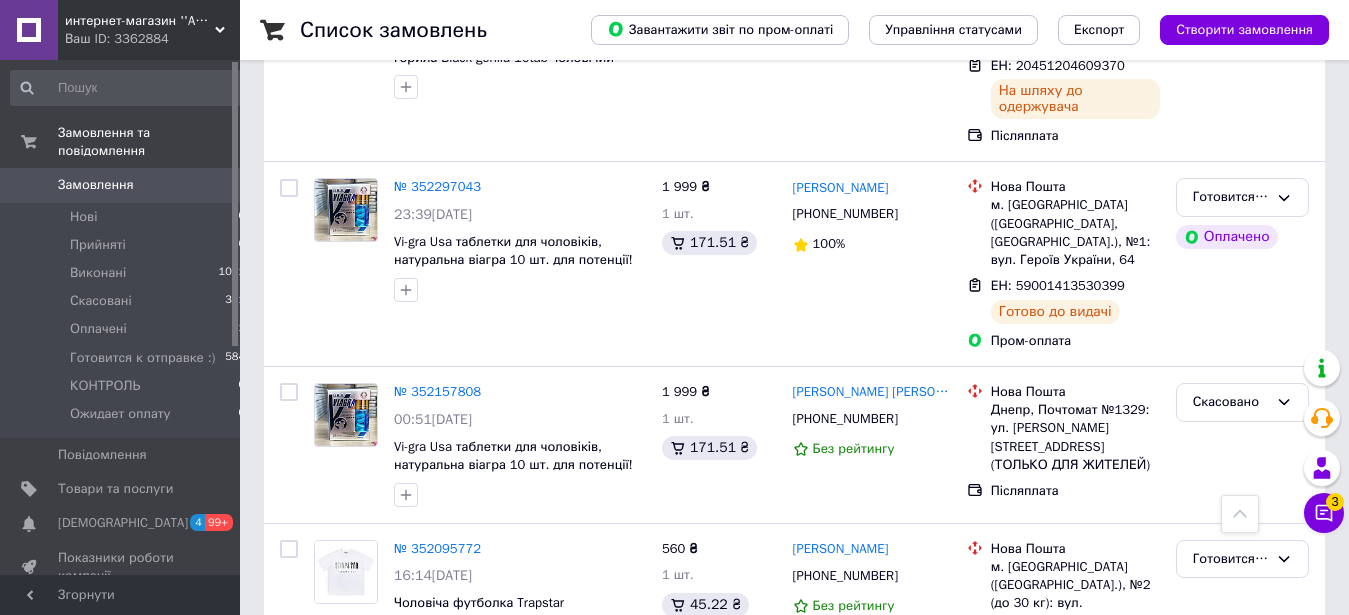 scroll, scrollTop: 952, scrollLeft: 0, axis: vertical 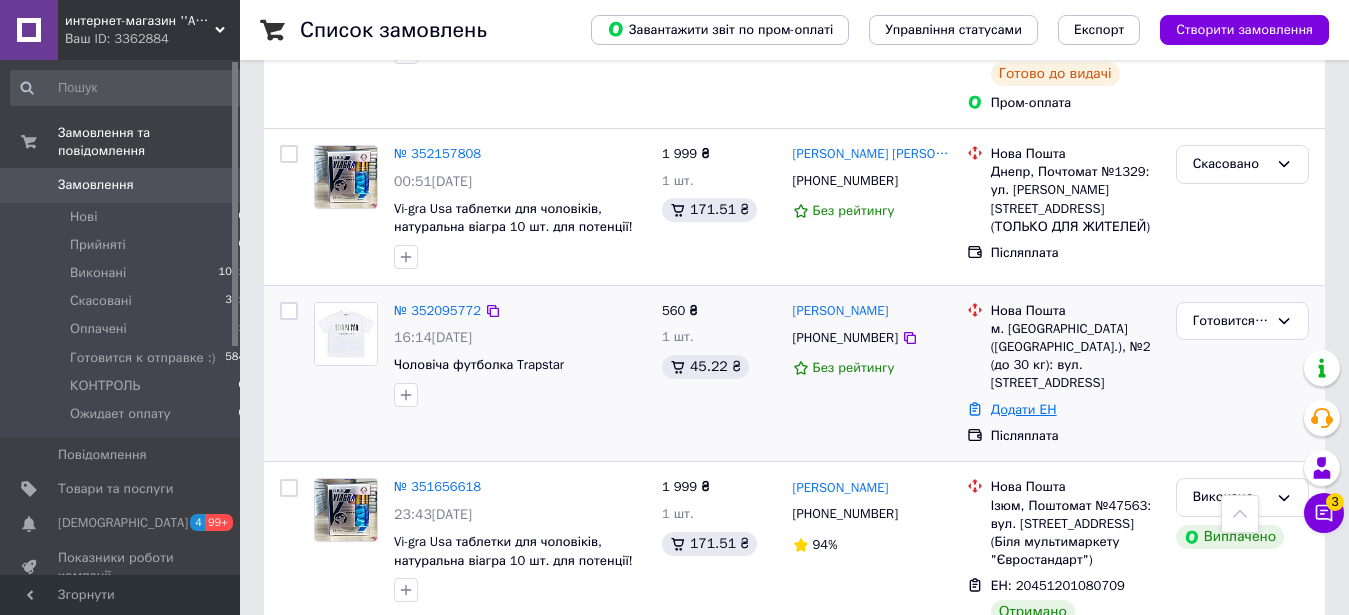click on "Додати ЕН" at bounding box center [1024, 409] 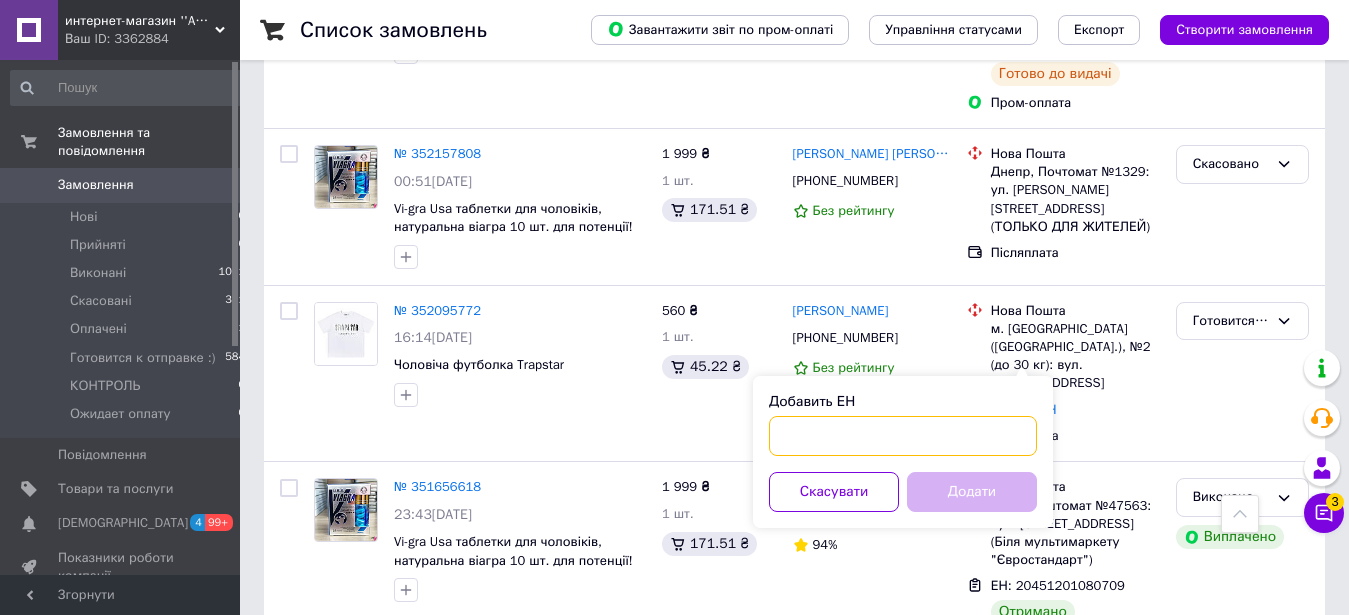 click on "Добавить ЕН" at bounding box center [903, 436] 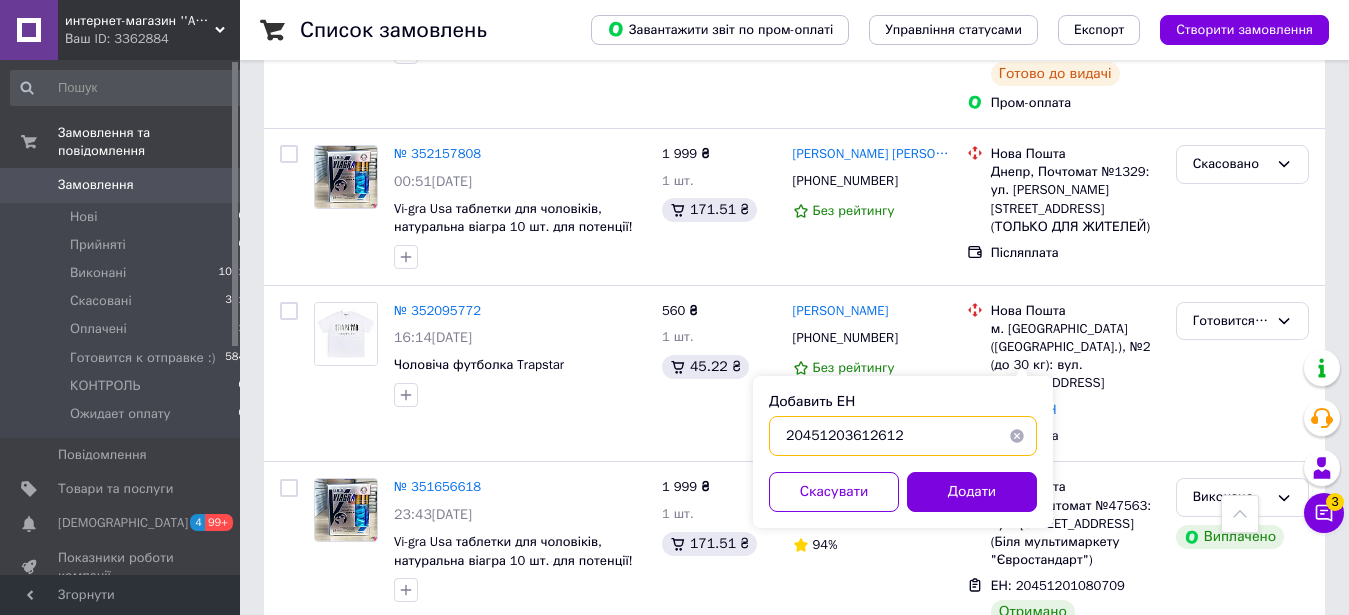 type on "20451203612612" 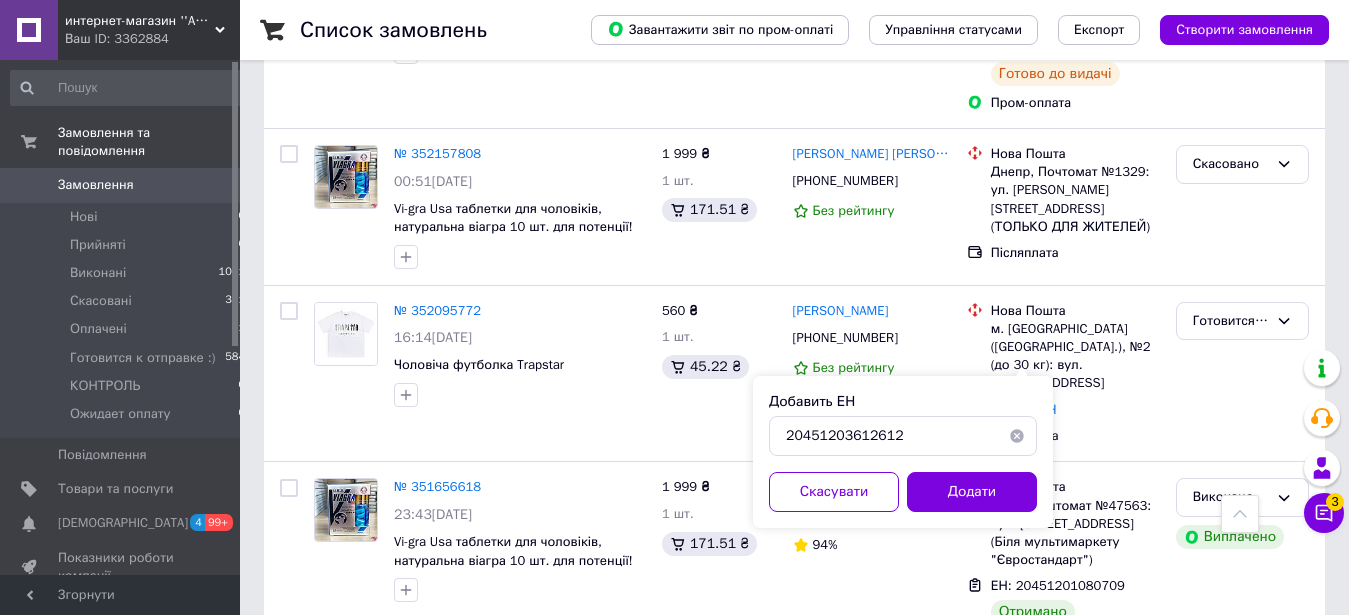 click on "Додати" at bounding box center (972, 492) 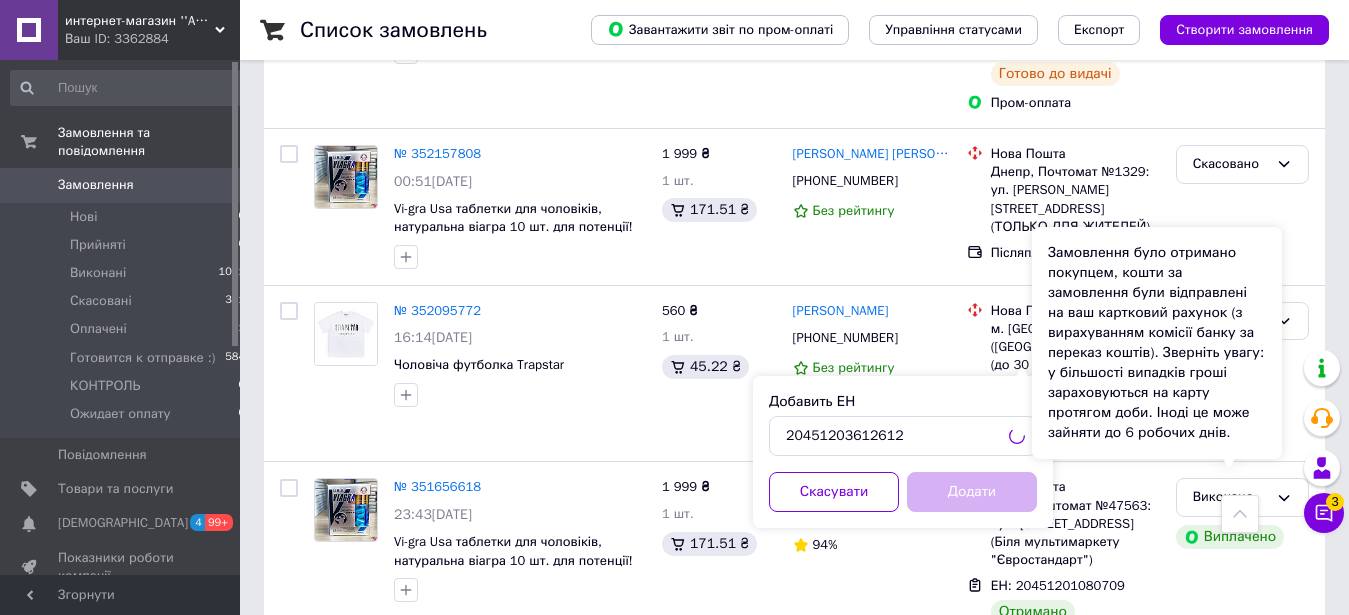 click 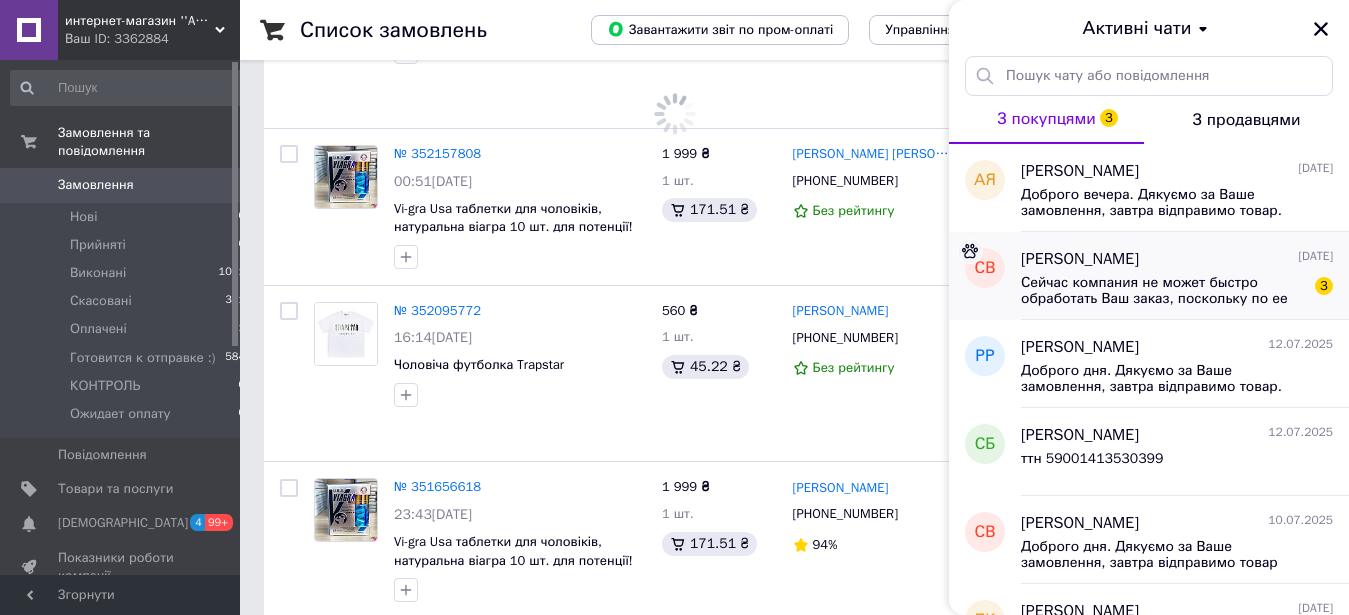 click on "[PERSON_NAME] [DATE]" at bounding box center (1177, 259) 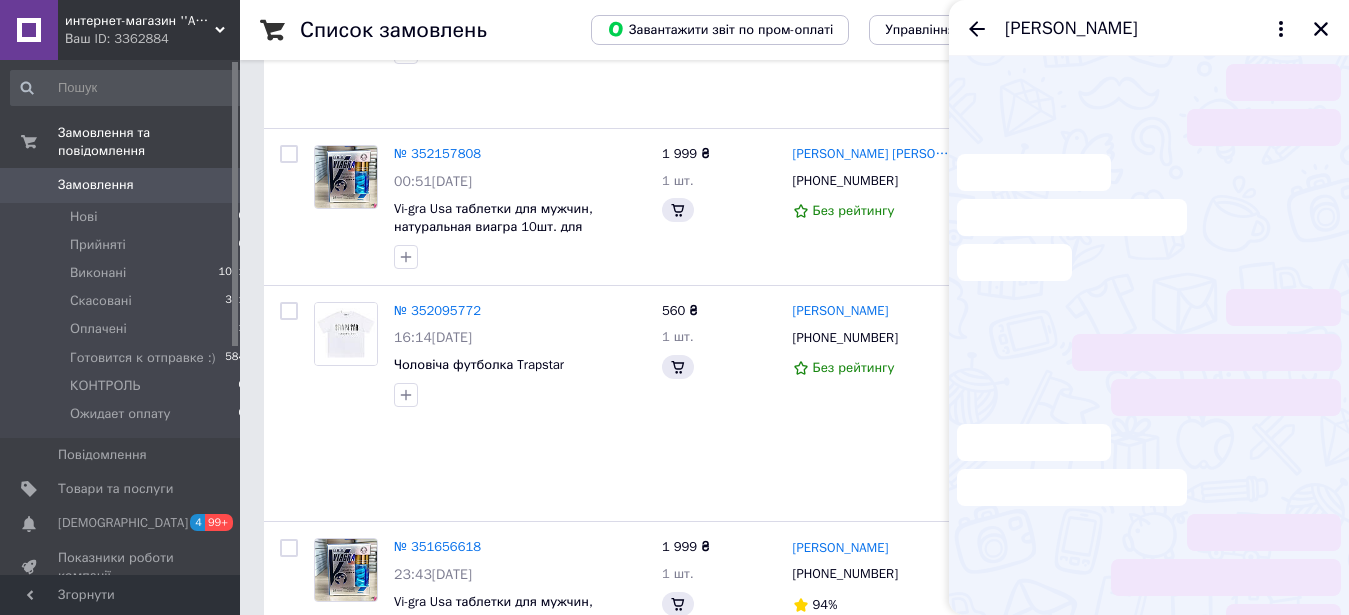 click at bounding box center (1149, 352) 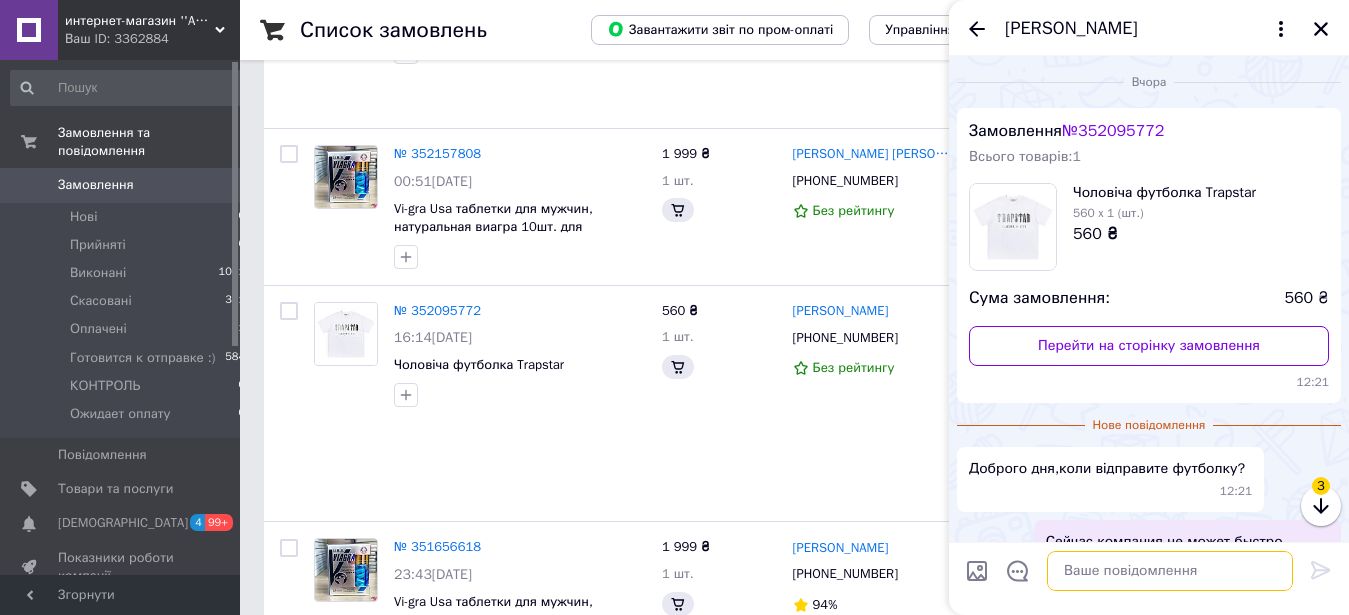 click at bounding box center (1170, 571) 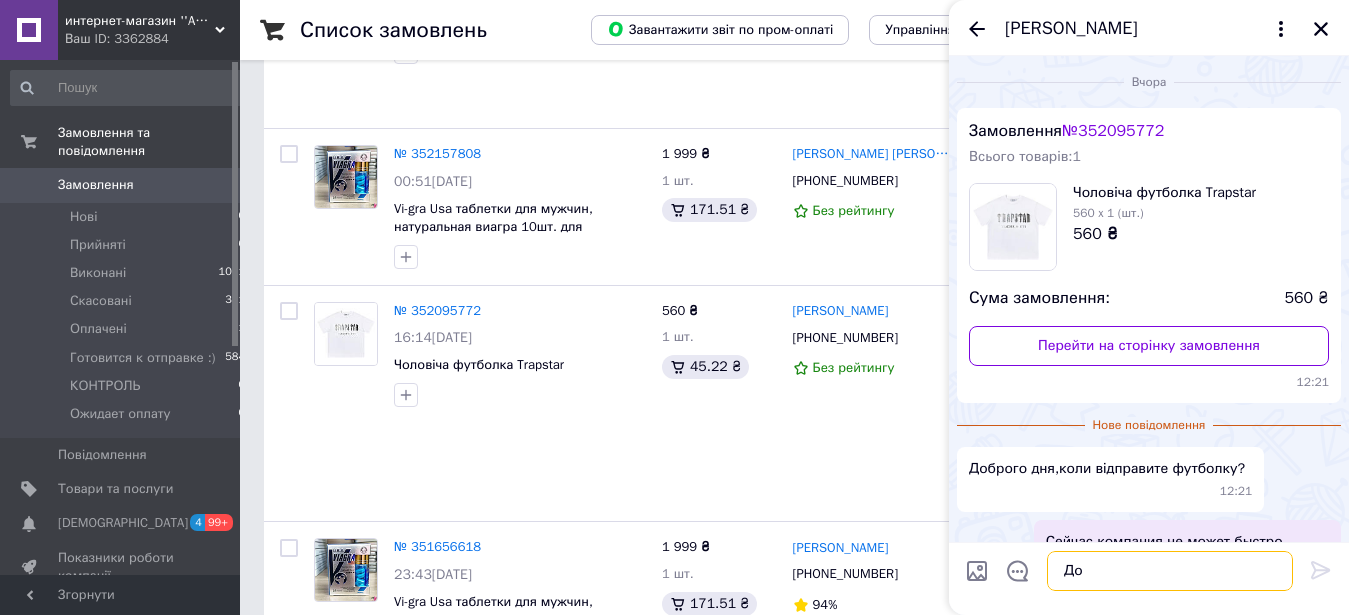 scroll, scrollTop: 264, scrollLeft: 0, axis: vertical 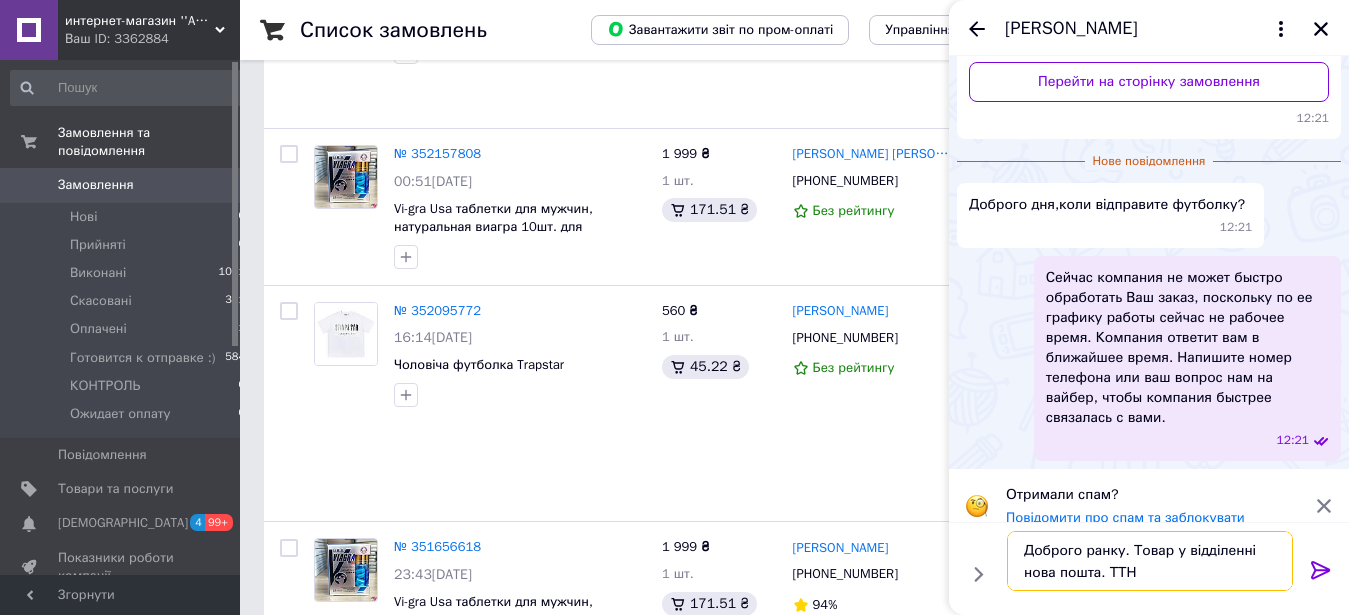 paste on "20451203612612" 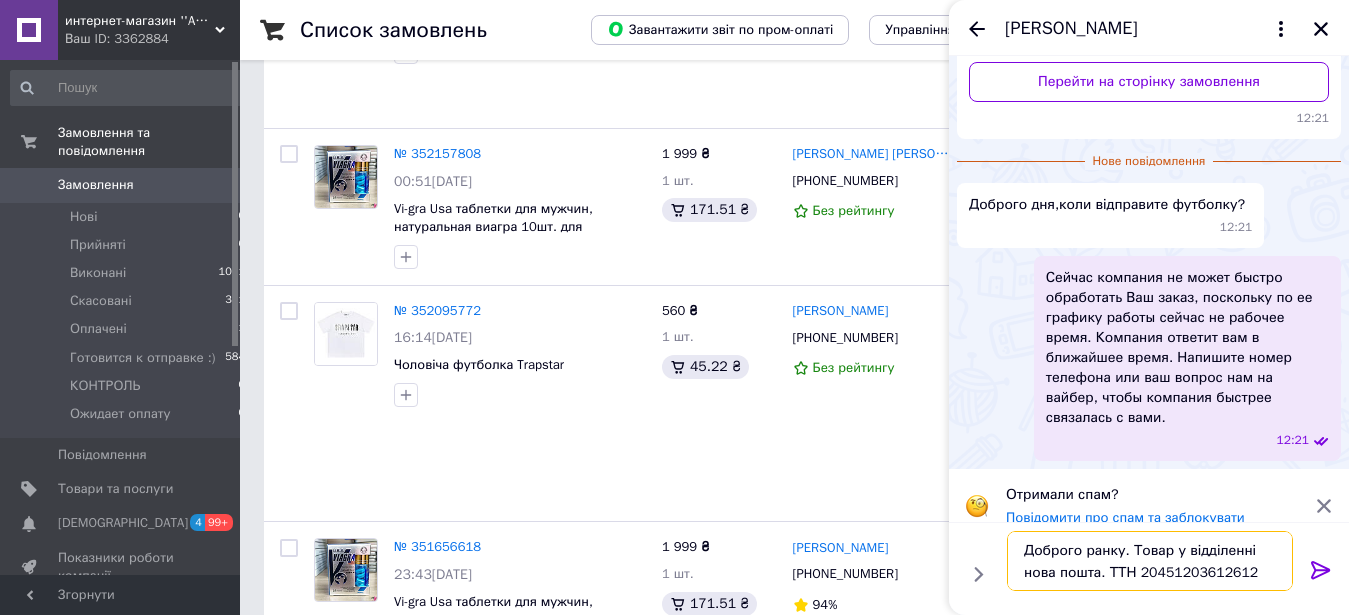 scroll, scrollTop: 15, scrollLeft: 0, axis: vertical 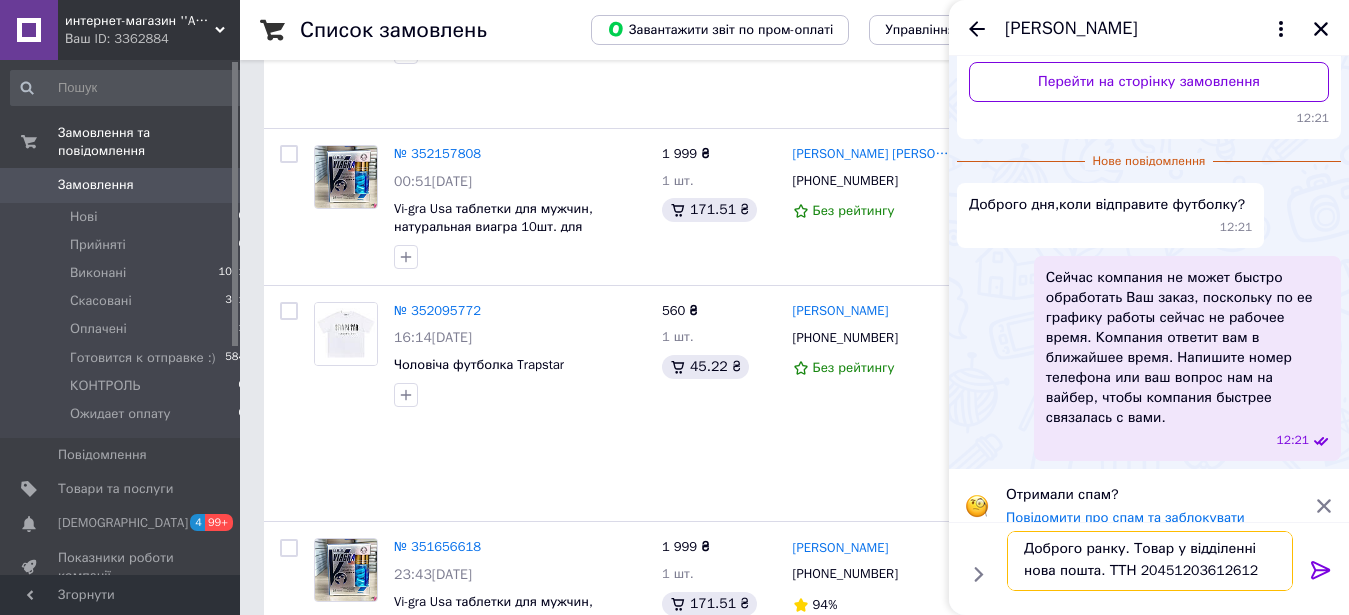 type on "Доброго ранку. Товар у відділенні нова пошта. ТТН 20451203612612" 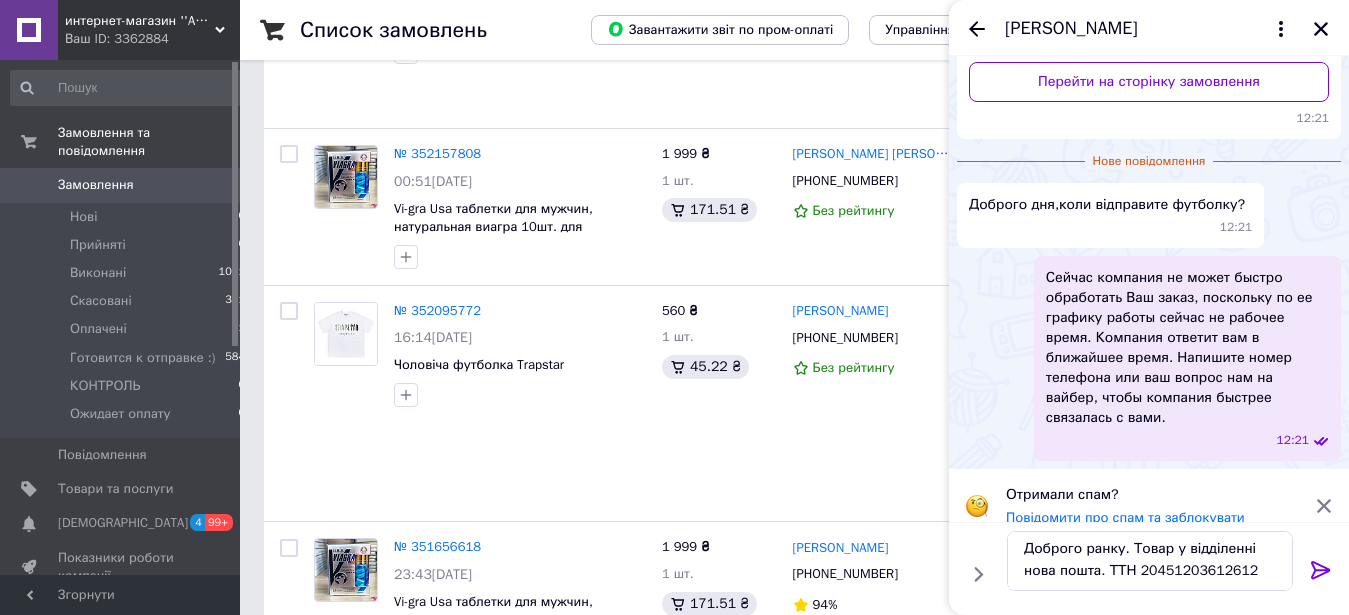 click 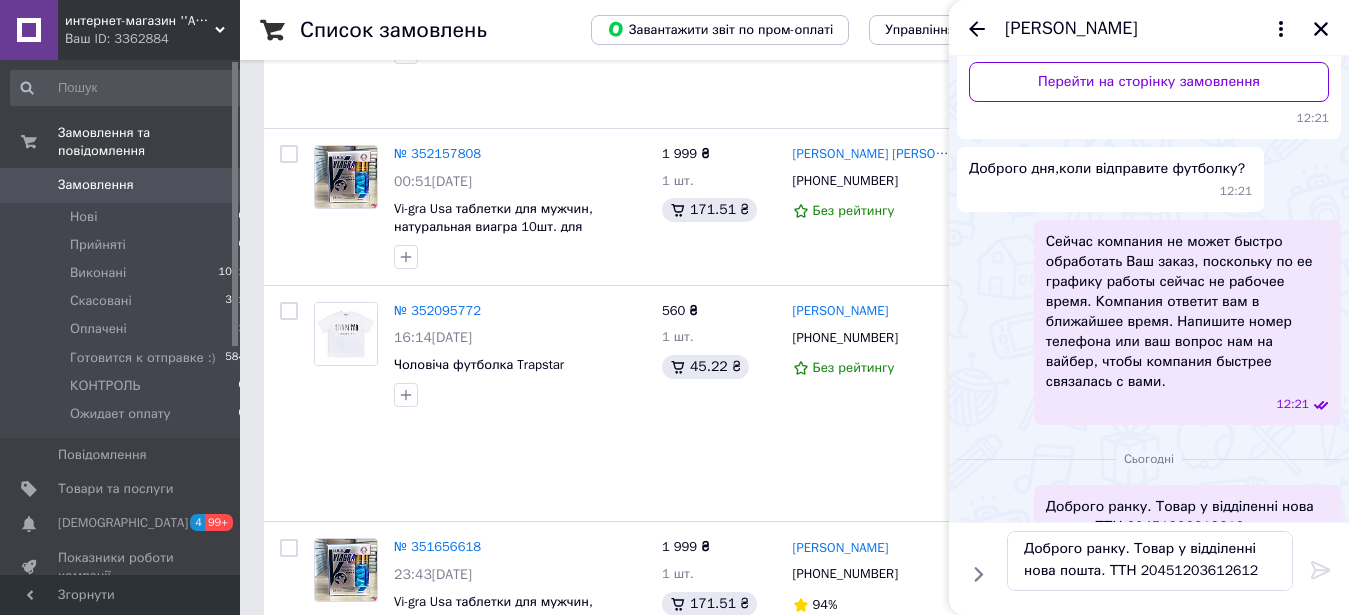 type 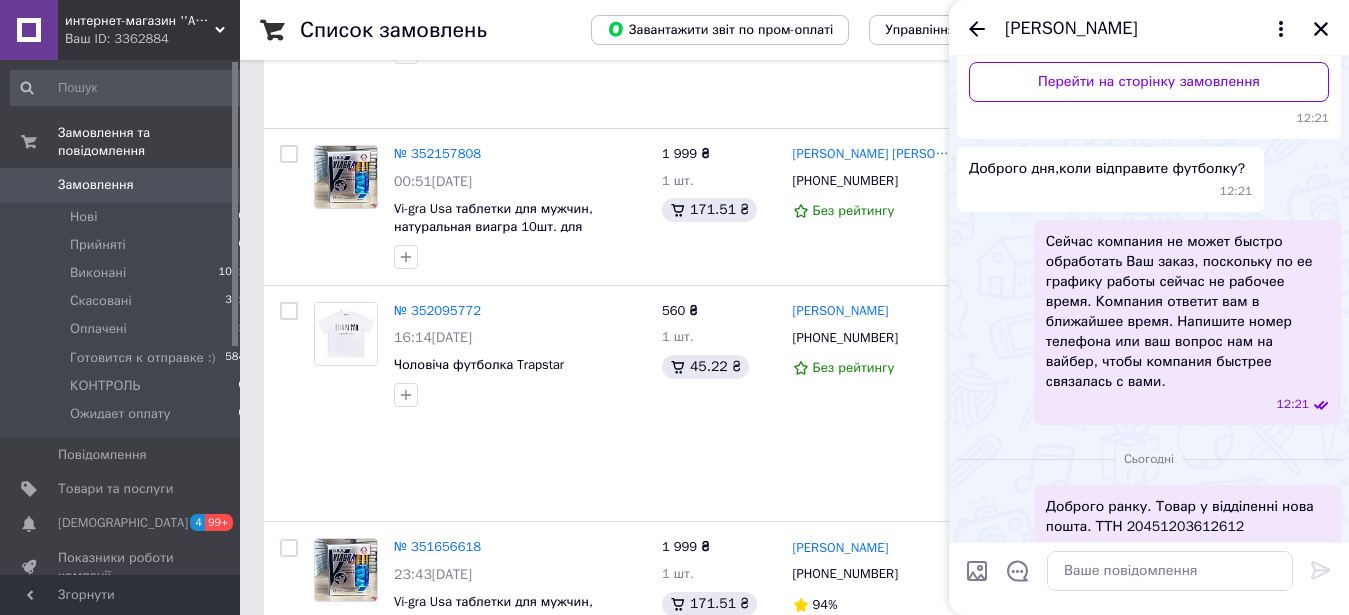 scroll, scrollTop: 300, scrollLeft: 0, axis: vertical 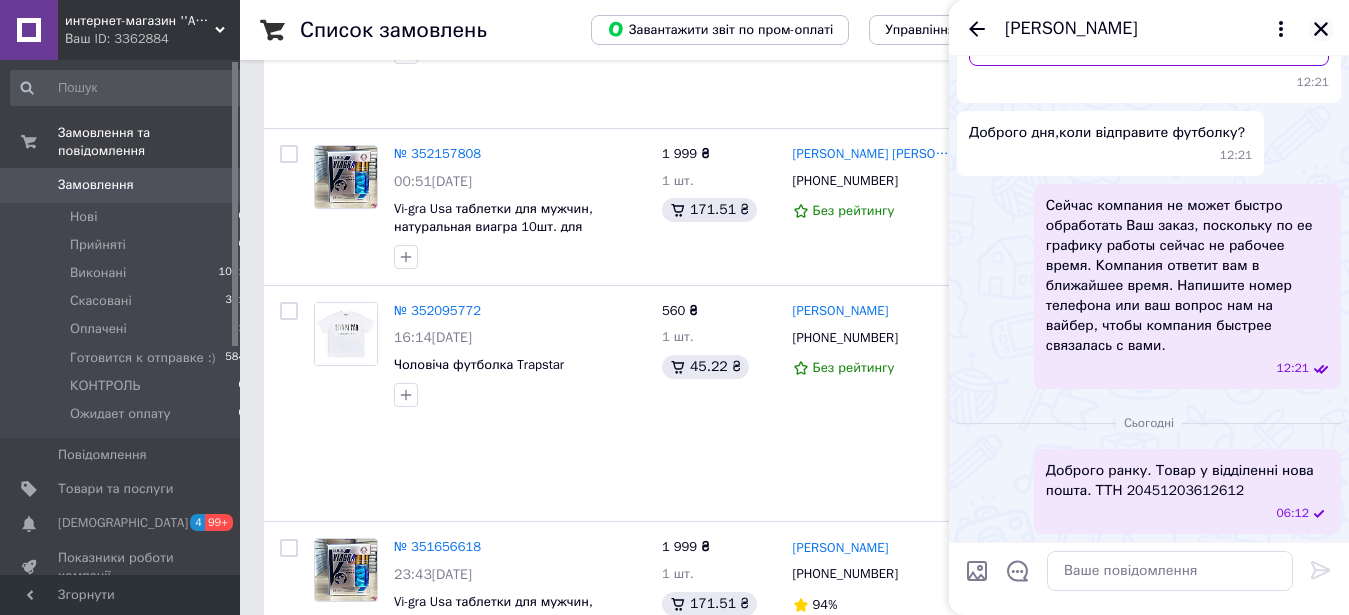 click at bounding box center [1321, 29] 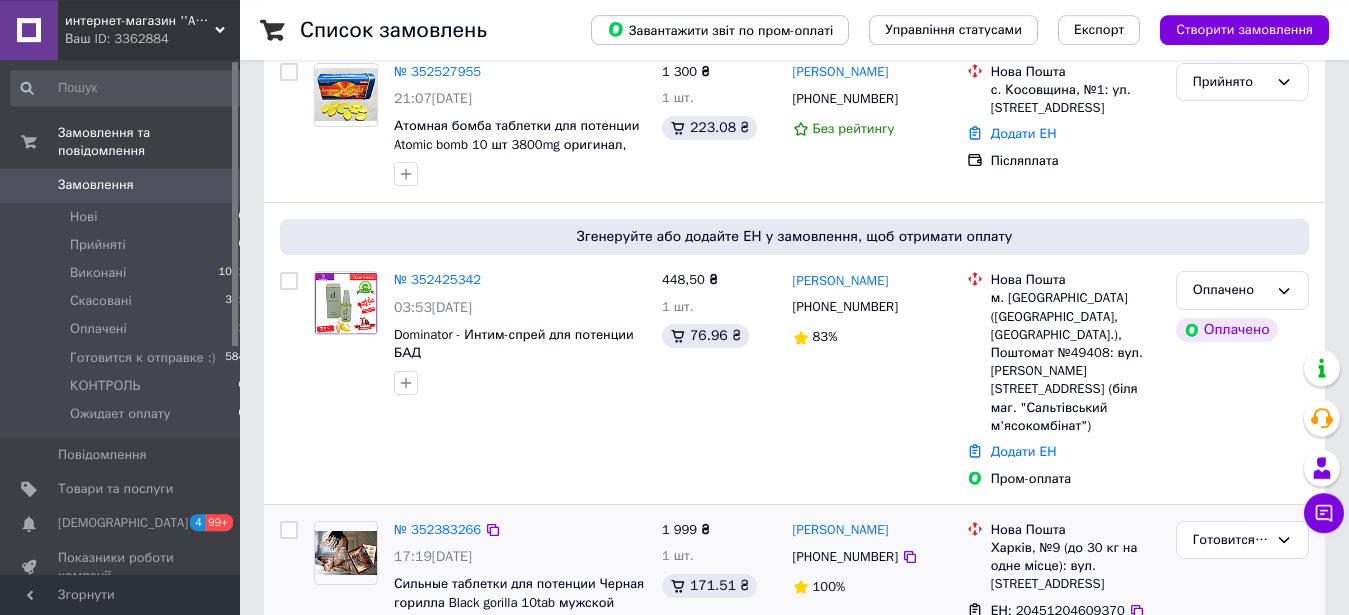 scroll, scrollTop: 238, scrollLeft: 0, axis: vertical 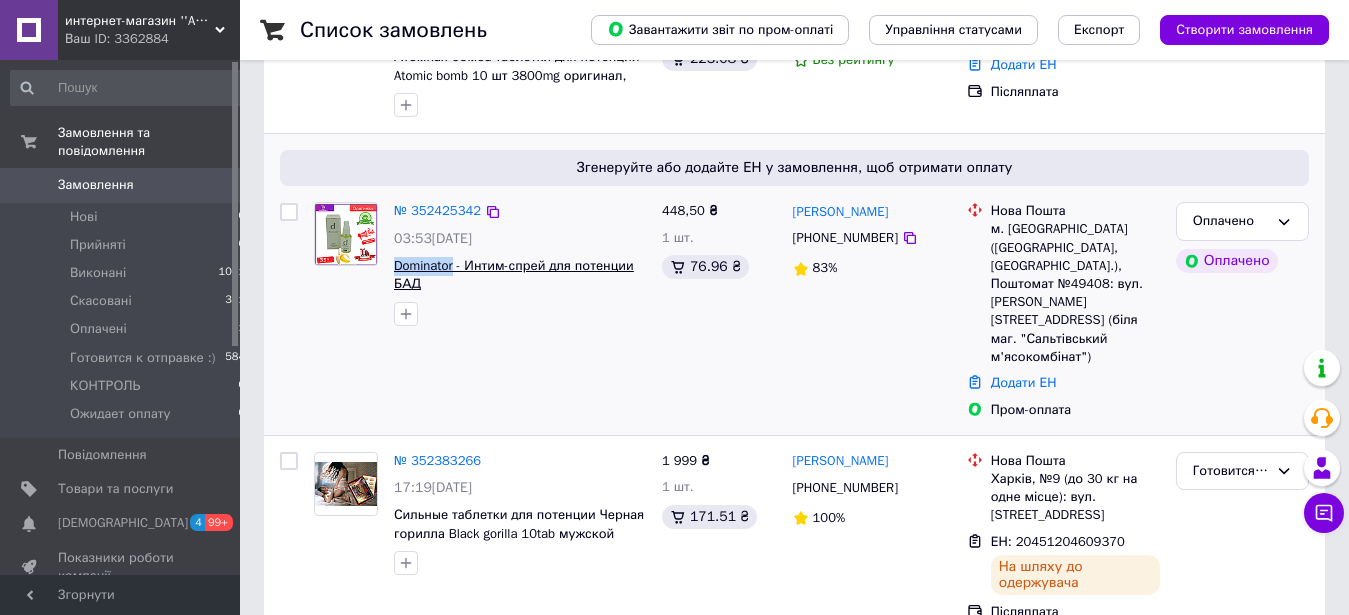 drag, startPoint x: 387, startPoint y: 258, endPoint x: 457, endPoint y: 269, distance: 70.85902 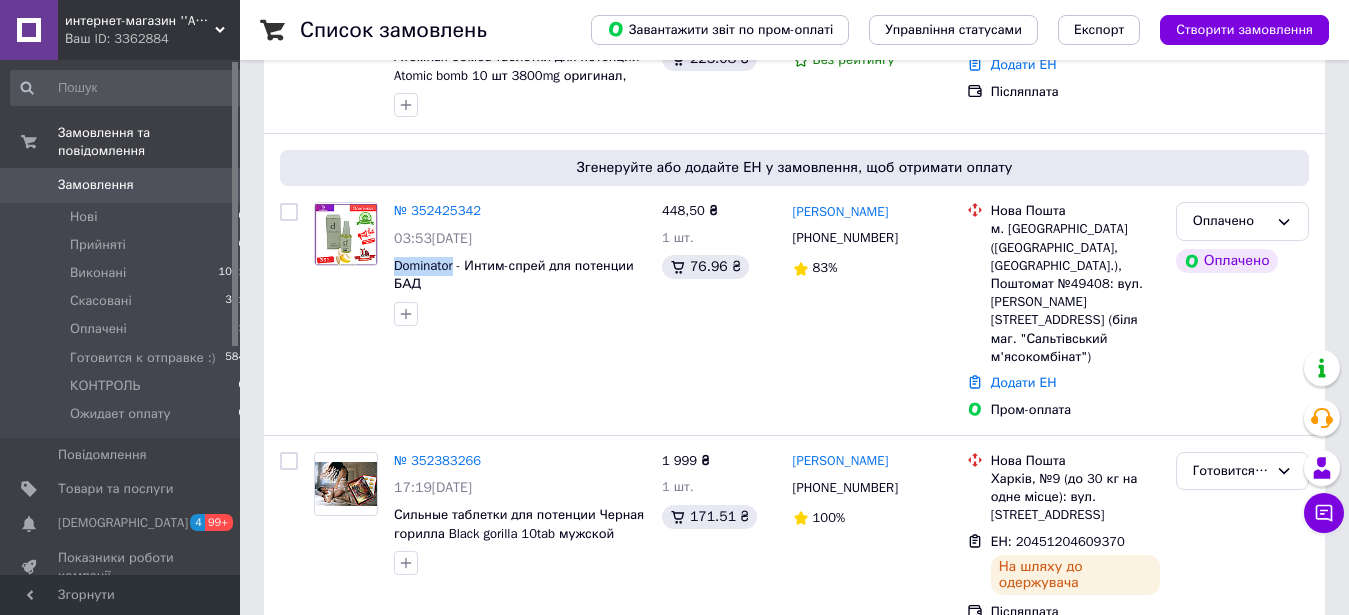 copy on "Dominator" 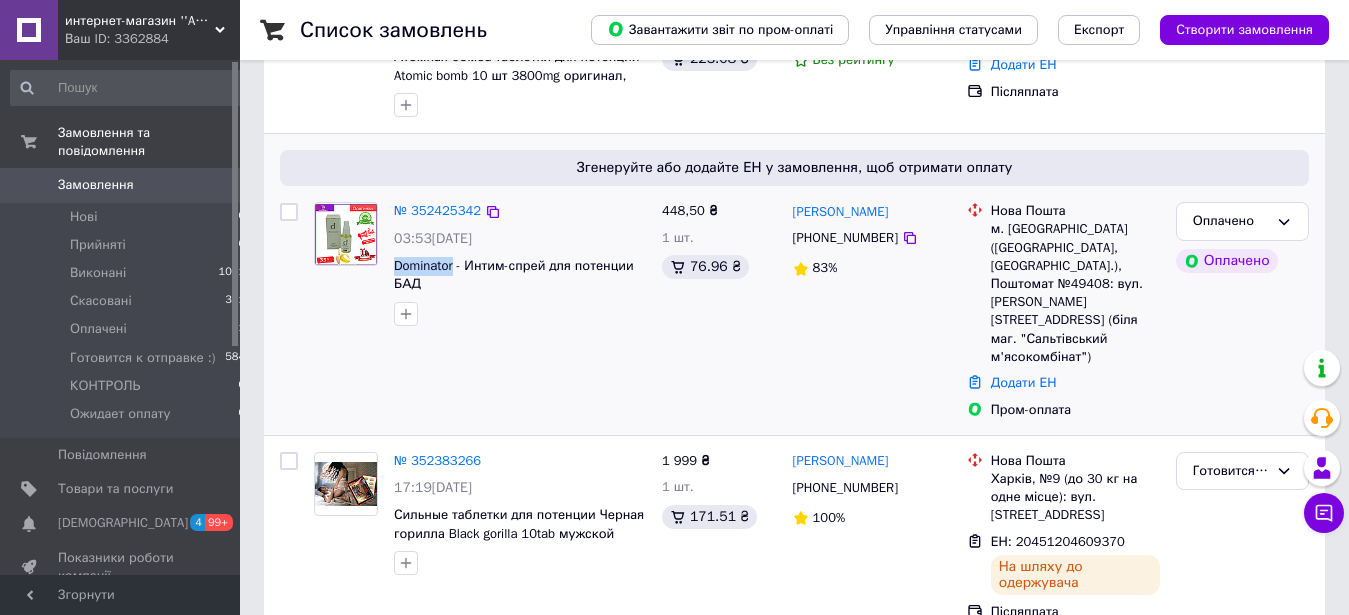 drag, startPoint x: 921, startPoint y: 213, endPoint x: 792, endPoint y: 209, distance: 129.062 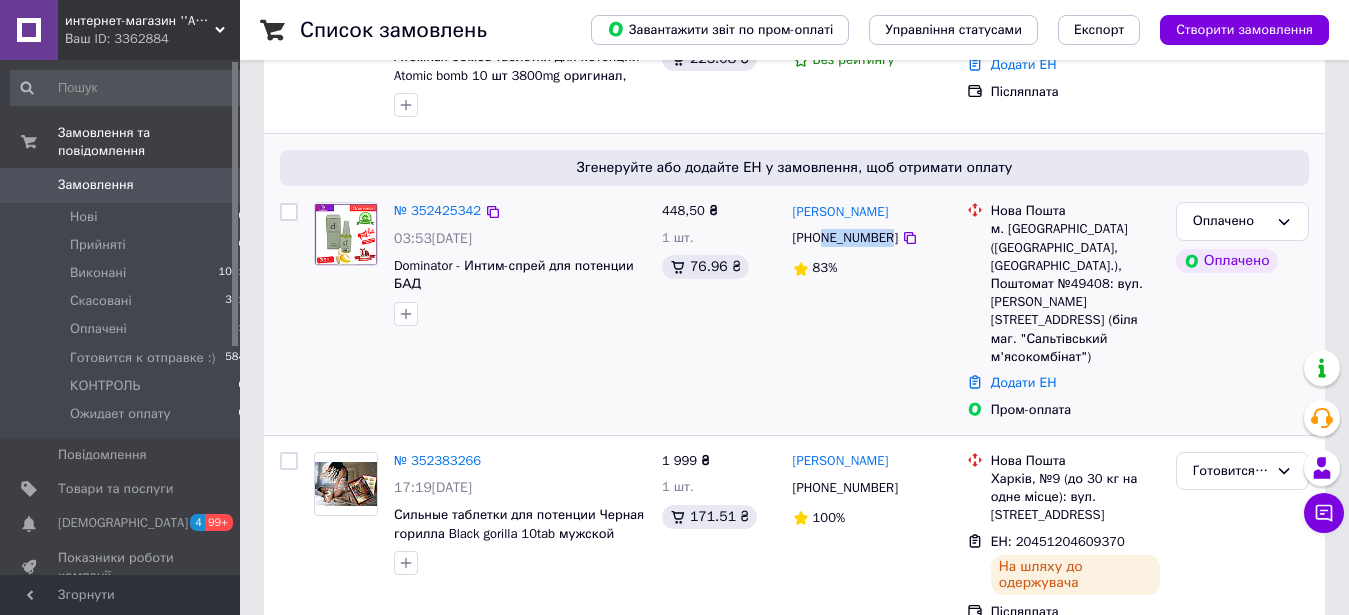 drag, startPoint x: 885, startPoint y: 243, endPoint x: 821, endPoint y: 238, distance: 64.195015 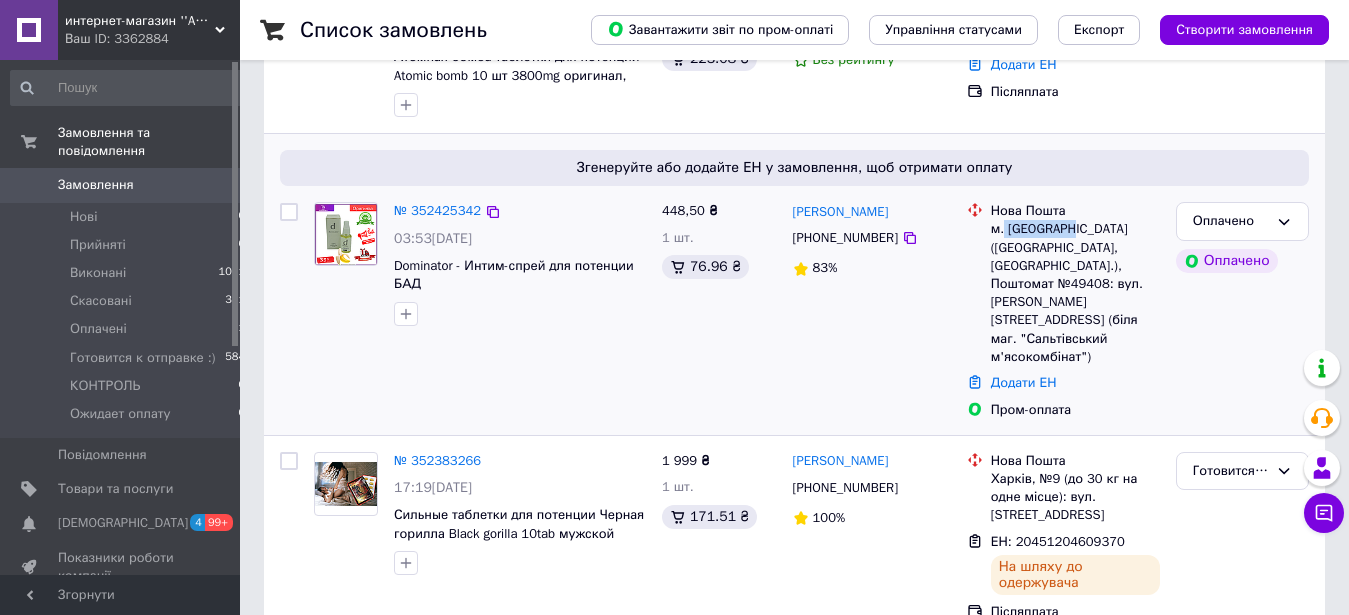 drag, startPoint x: 1003, startPoint y: 225, endPoint x: 1070, endPoint y: 235, distance: 67.74216 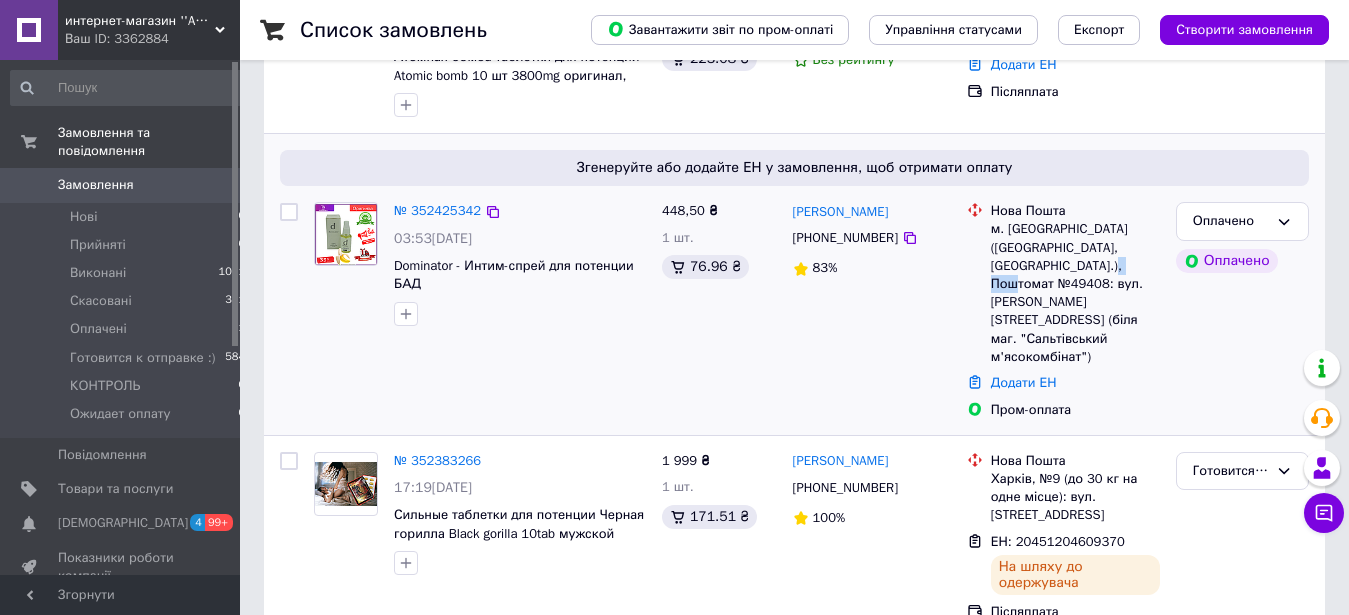 drag, startPoint x: 1070, startPoint y: 268, endPoint x: 1103, endPoint y: 266, distance: 33.06055 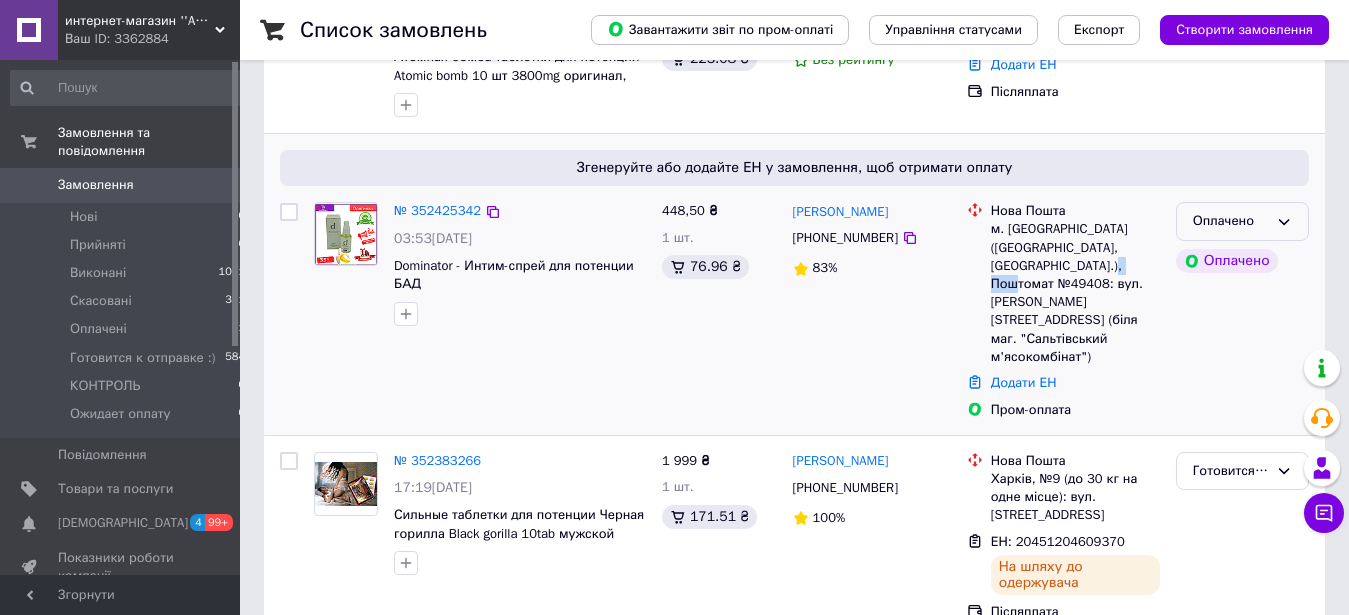 click on "Оплачено" at bounding box center [1242, 221] 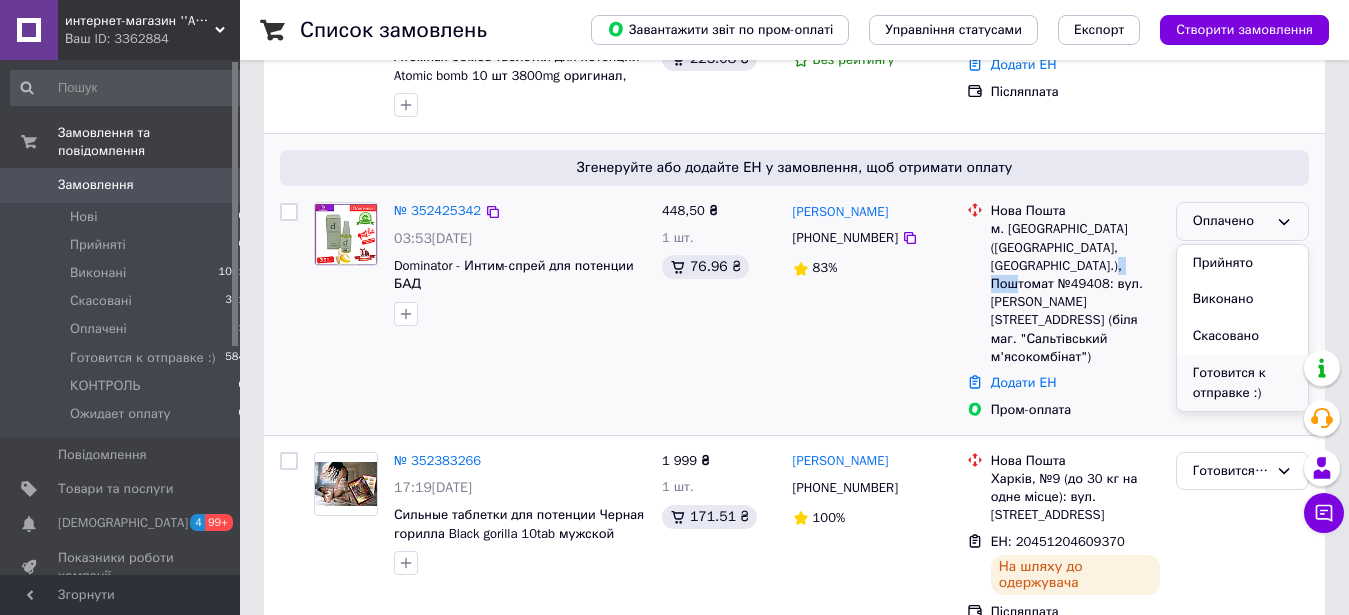 click on "Готовится к отправке :)" at bounding box center [1242, 383] 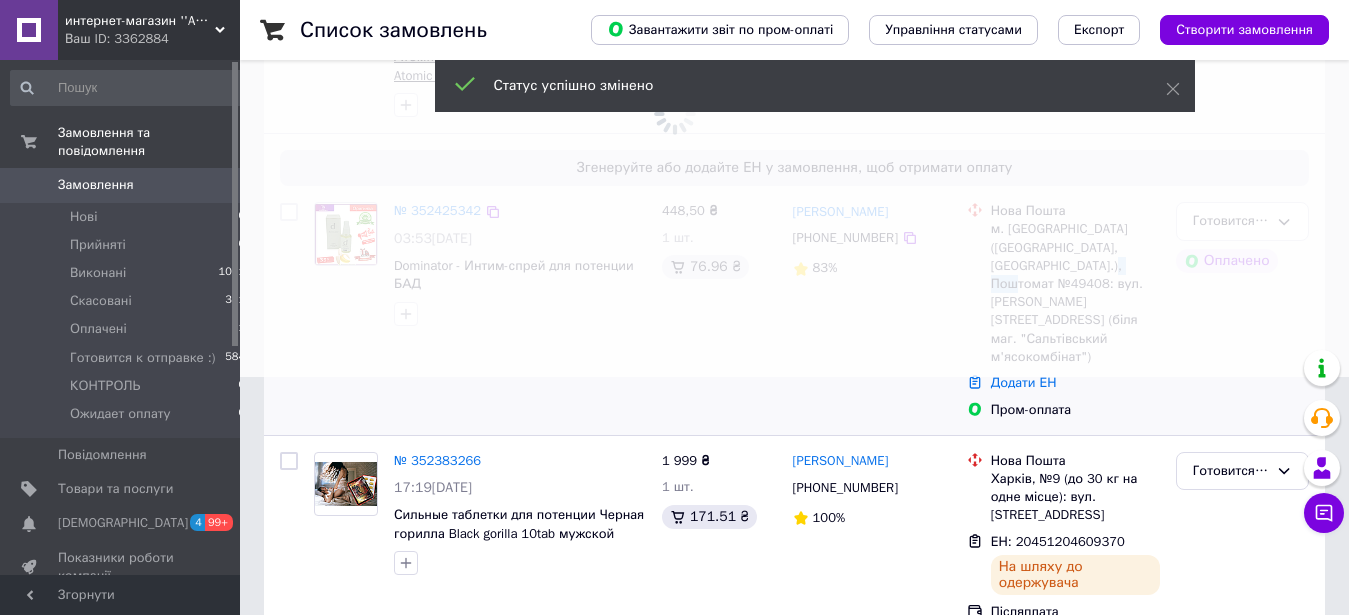 scroll, scrollTop: 0, scrollLeft: 0, axis: both 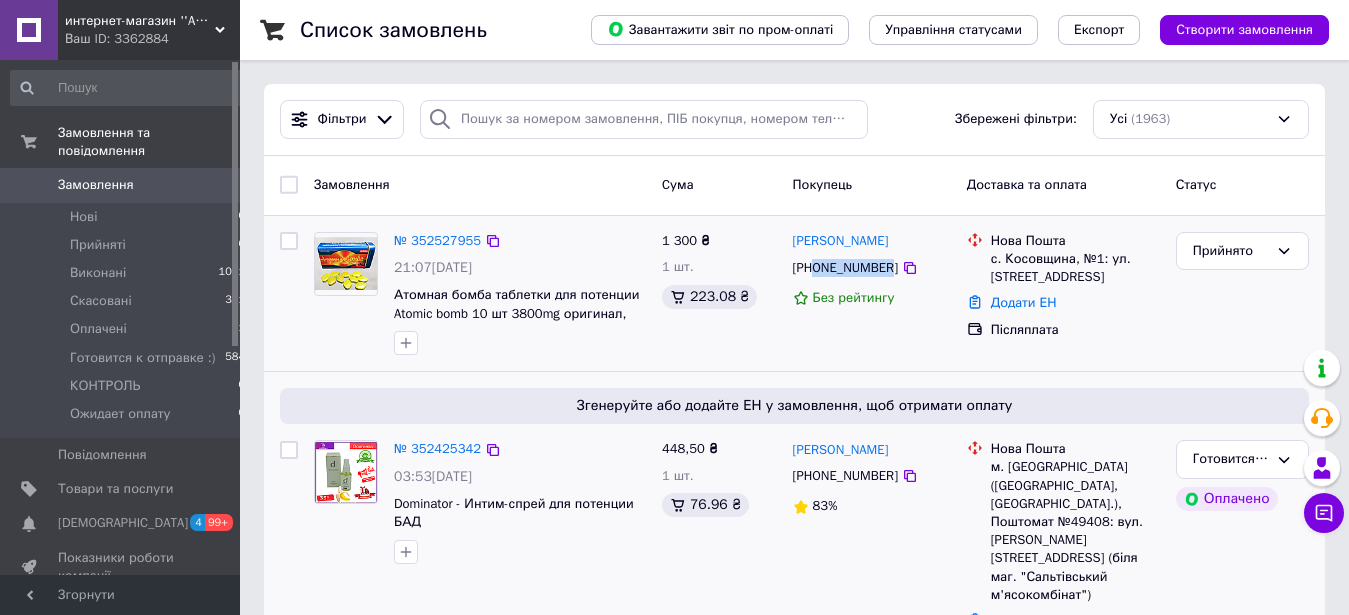 drag, startPoint x: 887, startPoint y: 266, endPoint x: 818, endPoint y: 277, distance: 69.87131 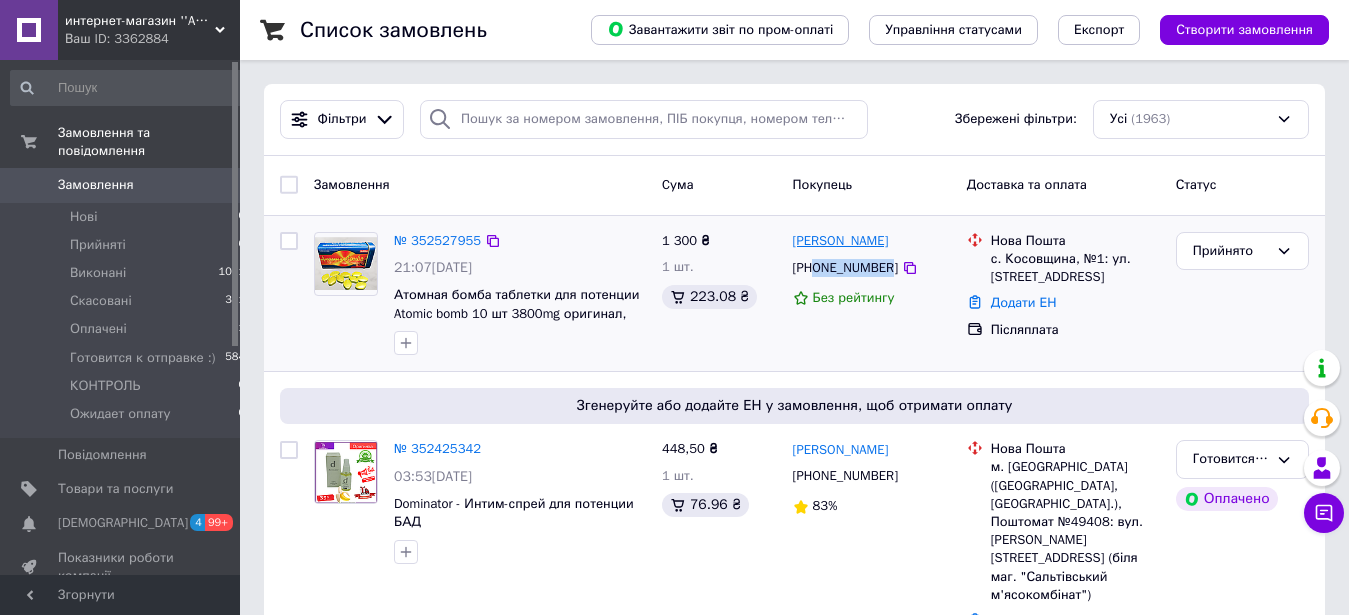 drag, startPoint x: 902, startPoint y: 248, endPoint x: 793, endPoint y: 247, distance: 109.004585 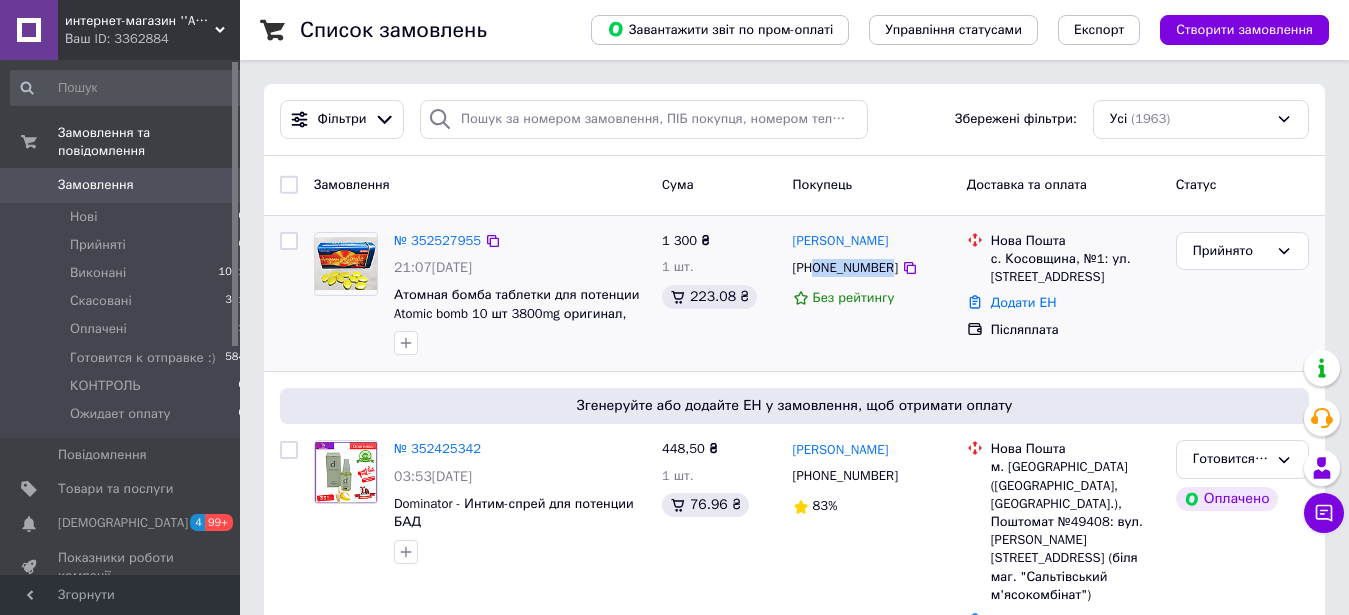 copy on "[PERSON_NAME]" 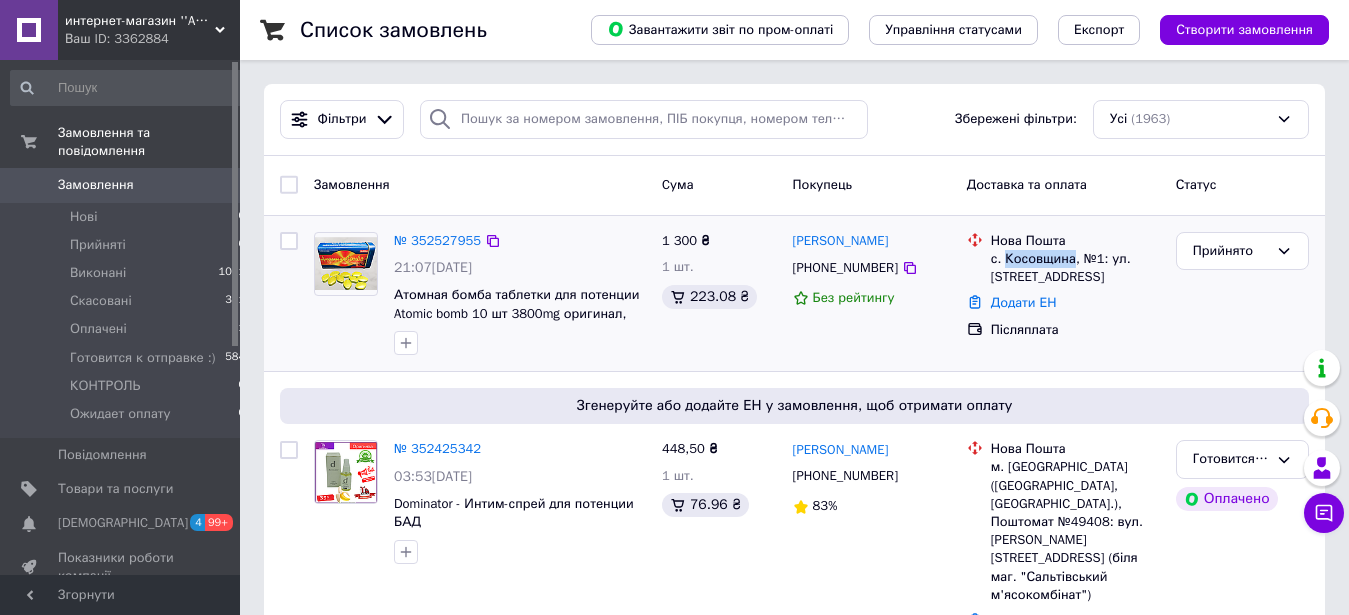 drag, startPoint x: 1004, startPoint y: 257, endPoint x: 1069, endPoint y: 261, distance: 65.12296 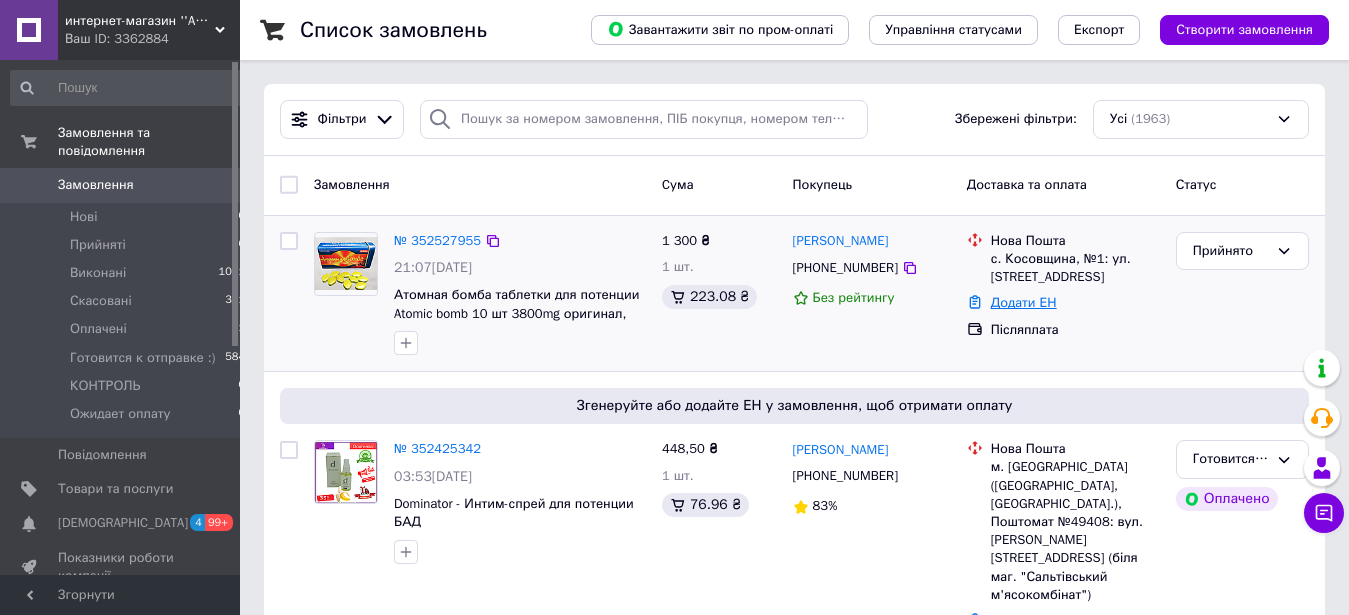 click on "Додати ЕН" at bounding box center [1024, 302] 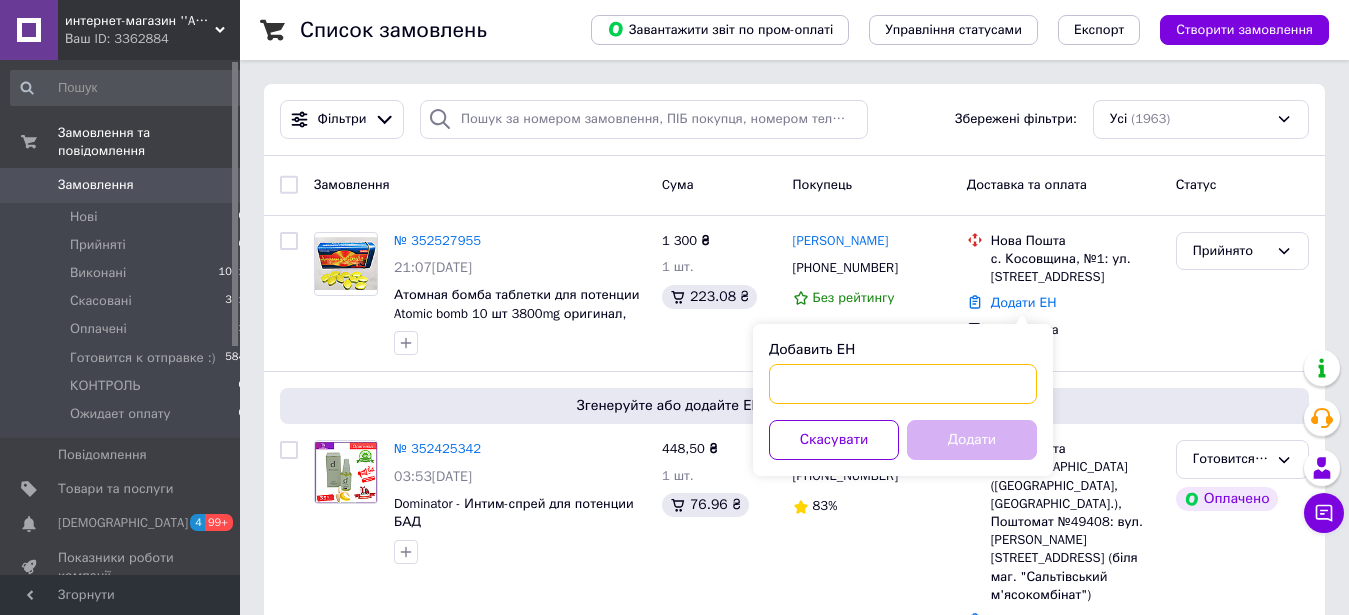 click on "Добавить ЕН" at bounding box center [903, 384] 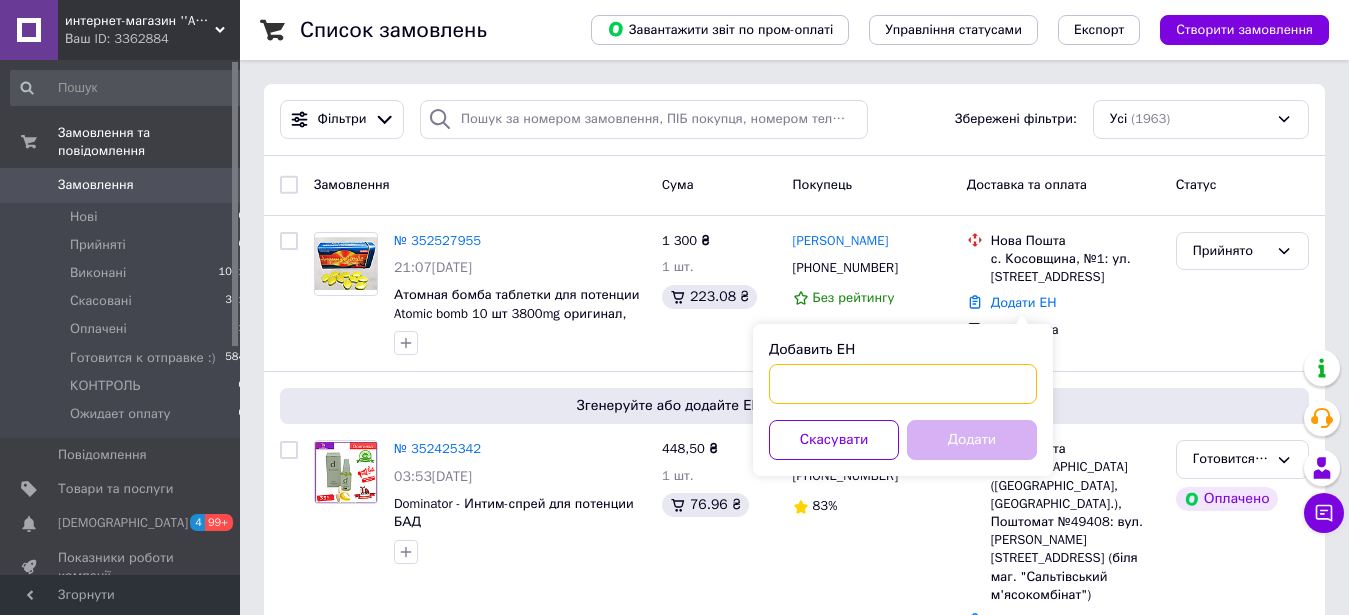 paste on "20451204963045" 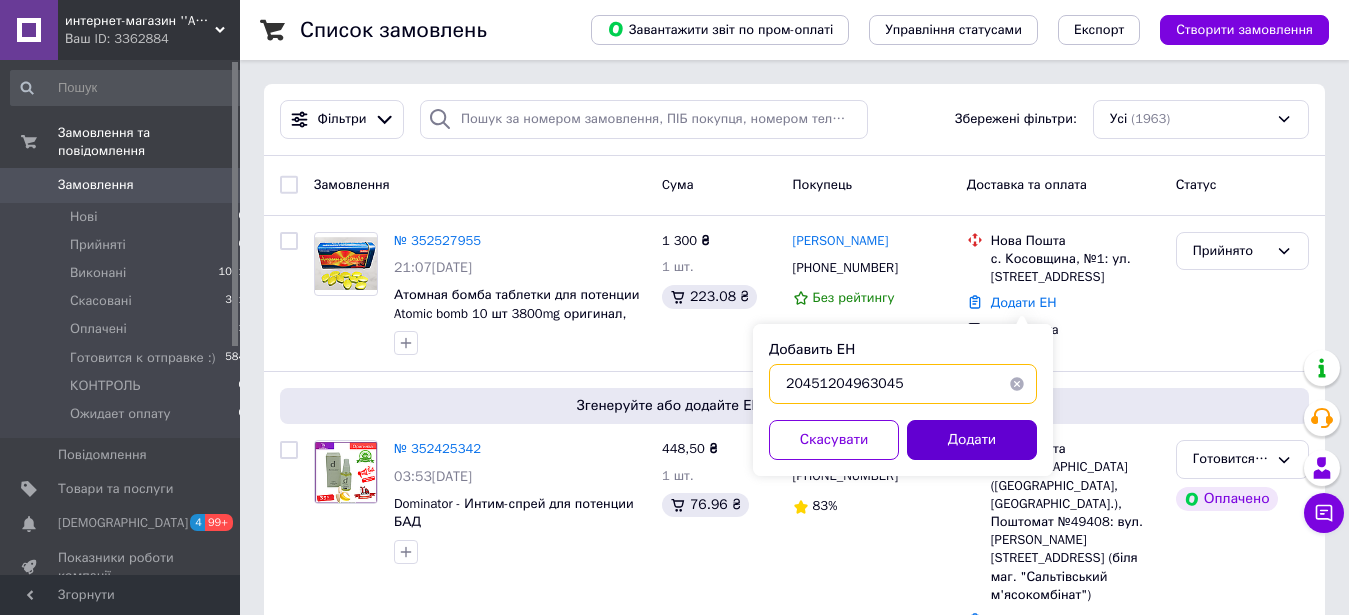 type on "20451204963045" 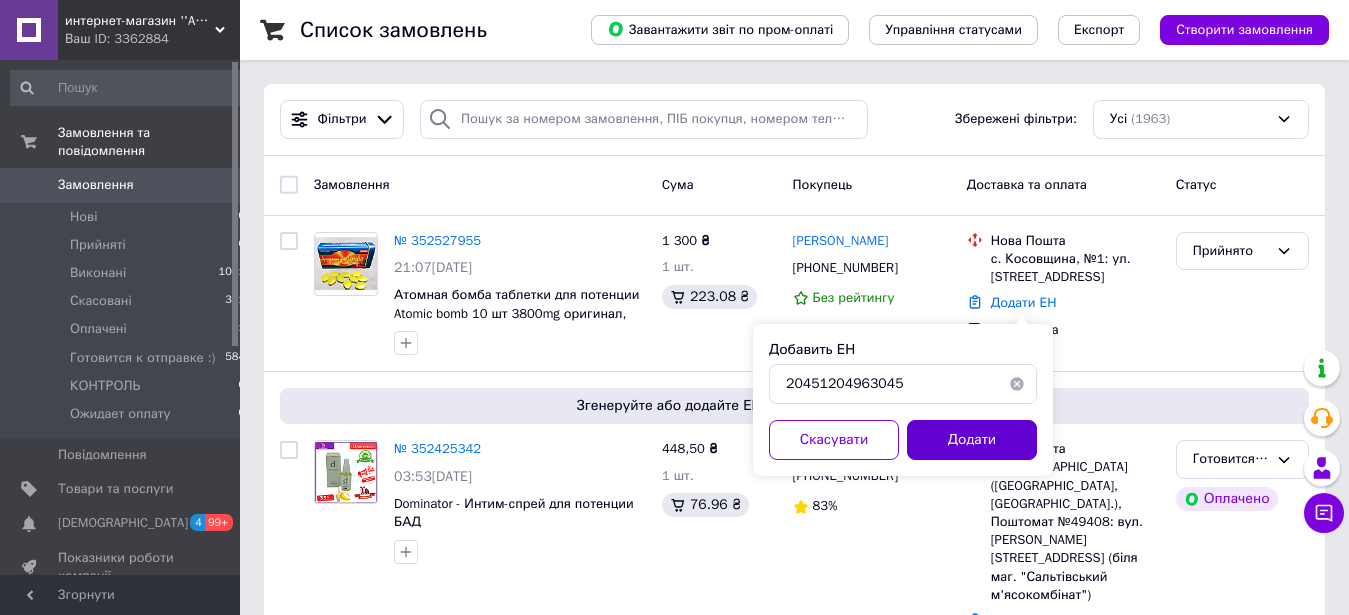 click on "Додати" at bounding box center [972, 440] 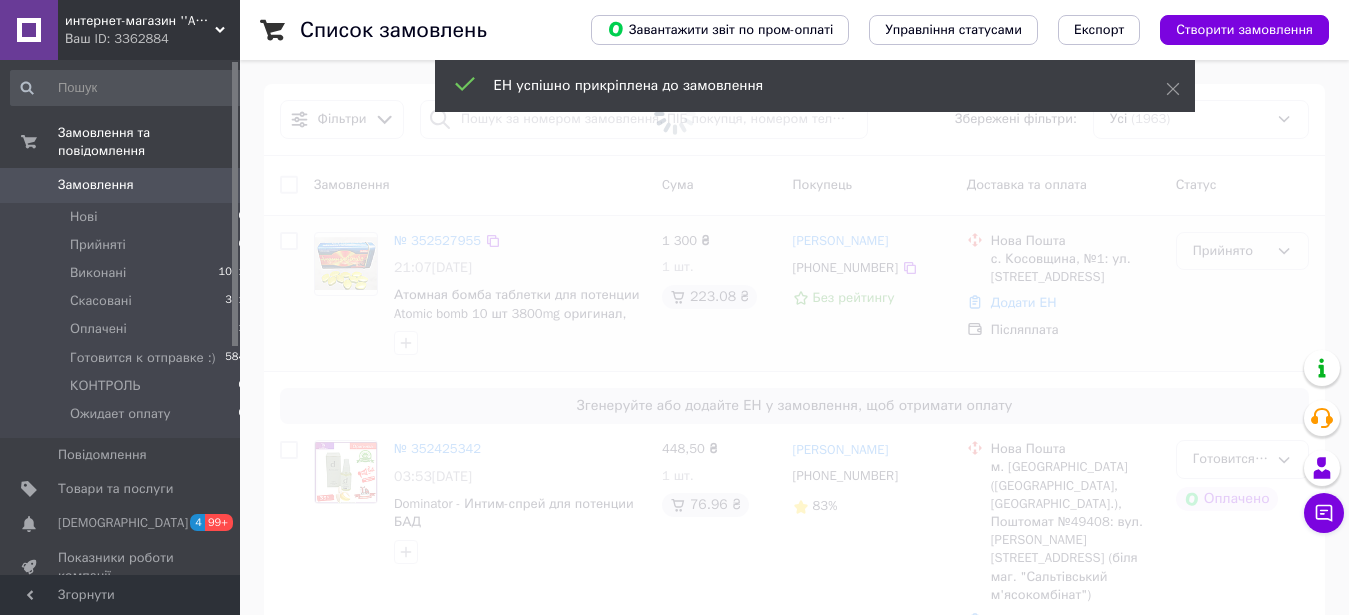 click at bounding box center [674, 307] 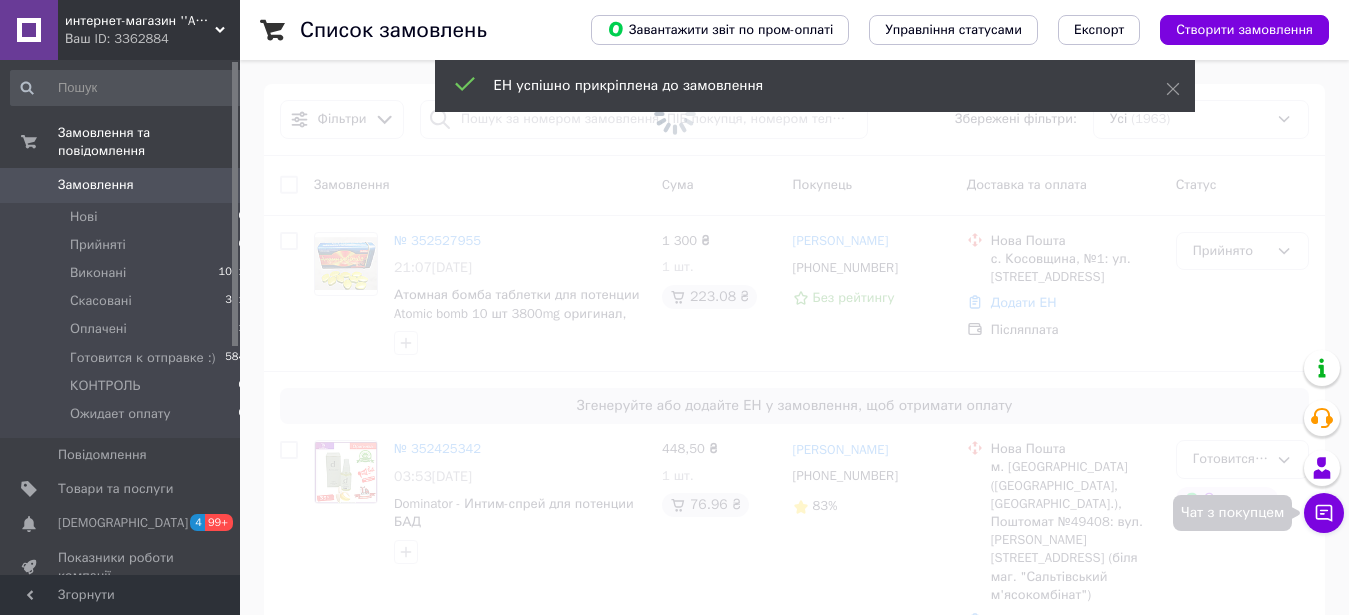 click 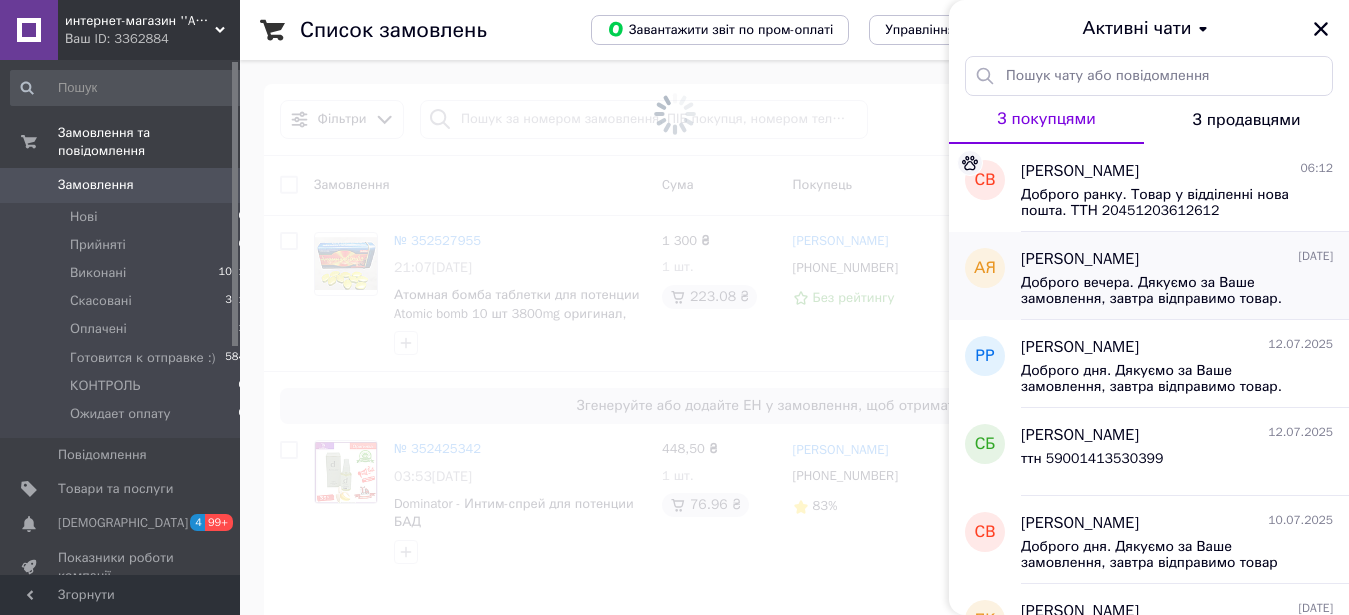 click on "Доброго вечера. Дякуємо за Ваше замовлення, завтра відправимо товар." at bounding box center (1163, 291) 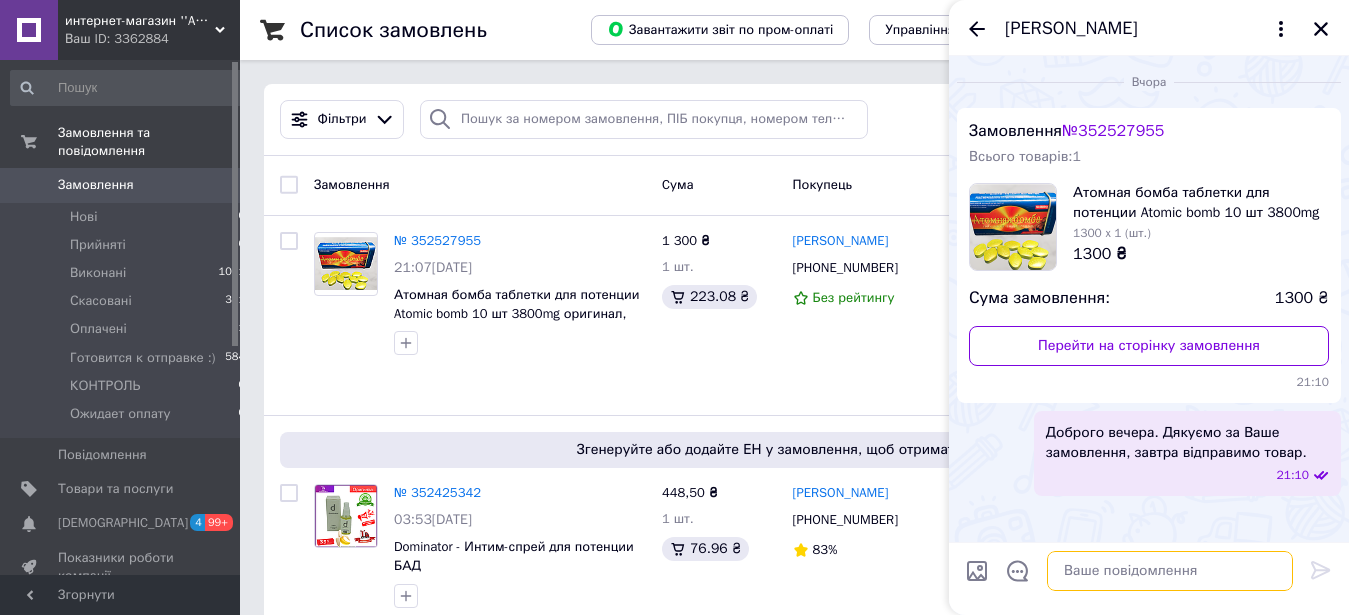 click at bounding box center [1170, 571] 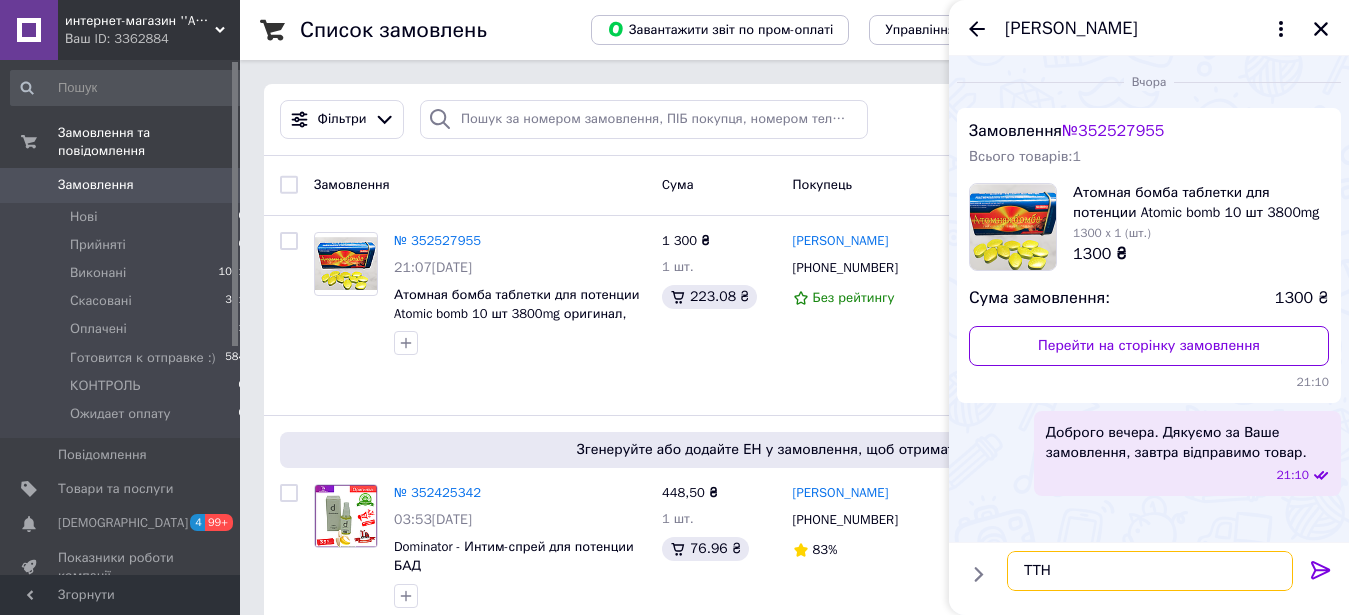 paste on "20451204963045" 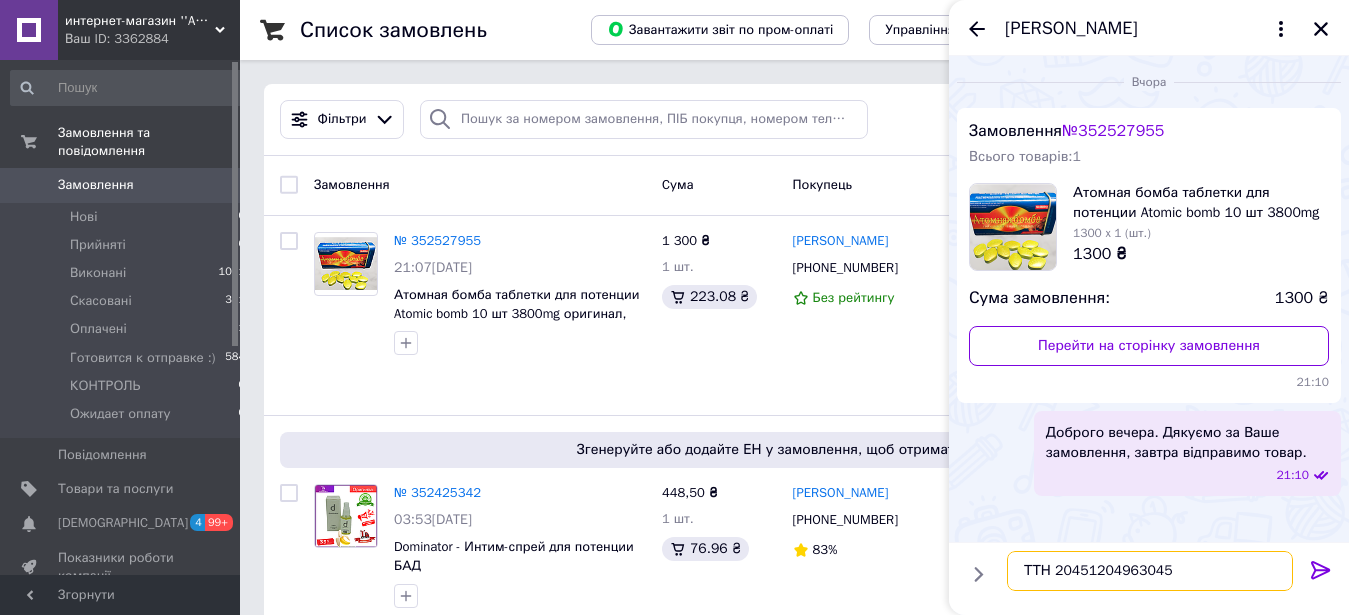 type 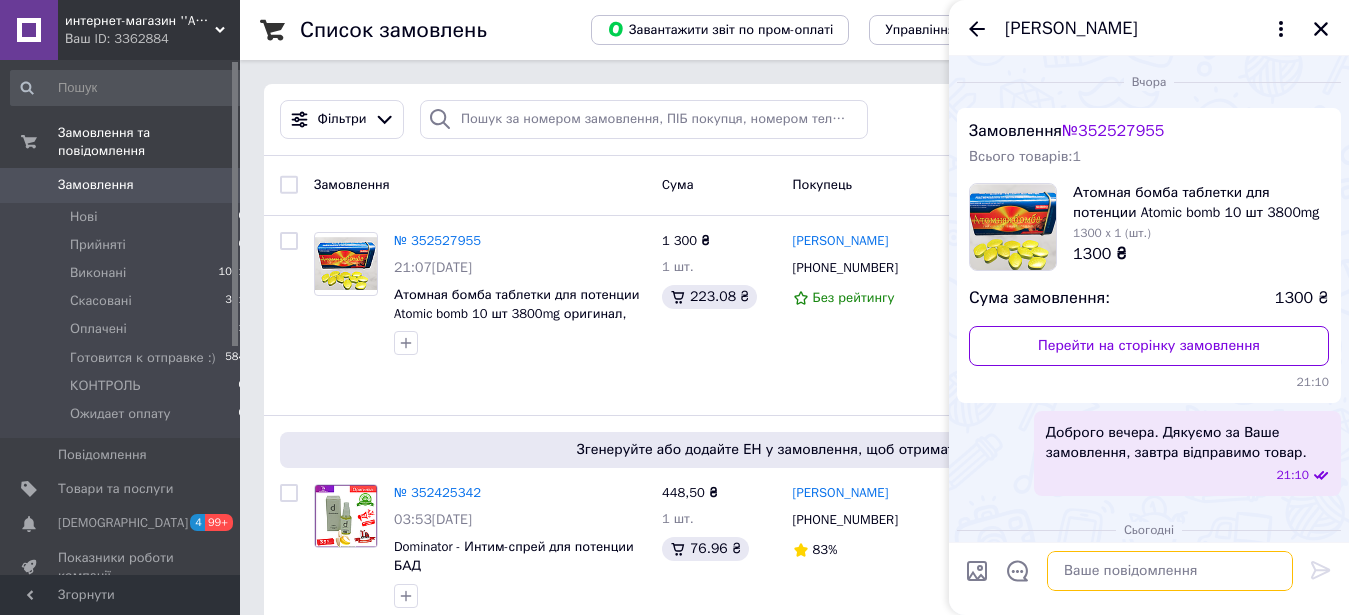scroll, scrollTop: 67, scrollLeft: 0, axis: vertical 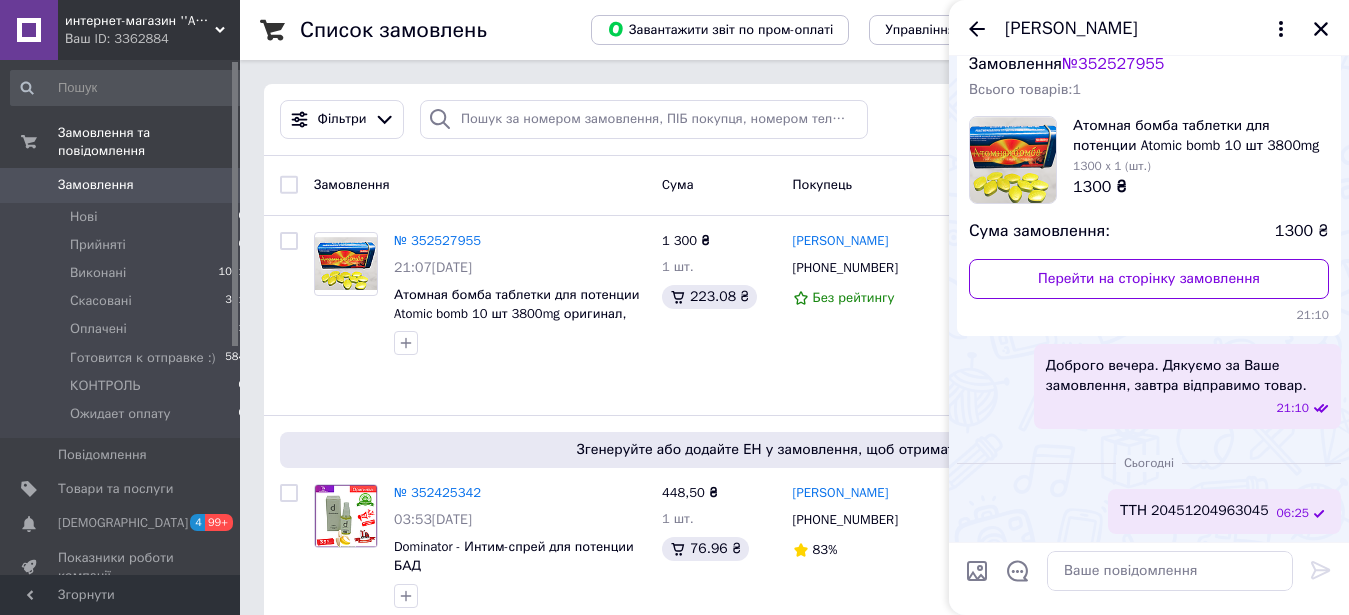 click on "[PERSON_NAME]" at bounding box center [1149, 28] 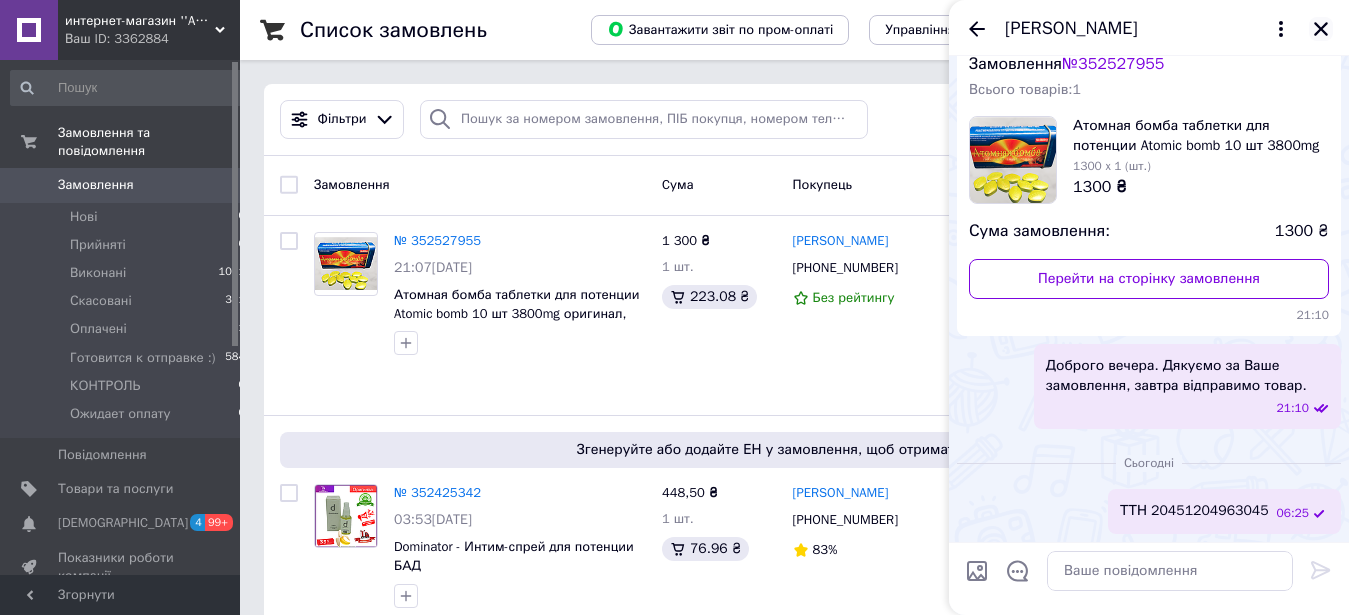 click 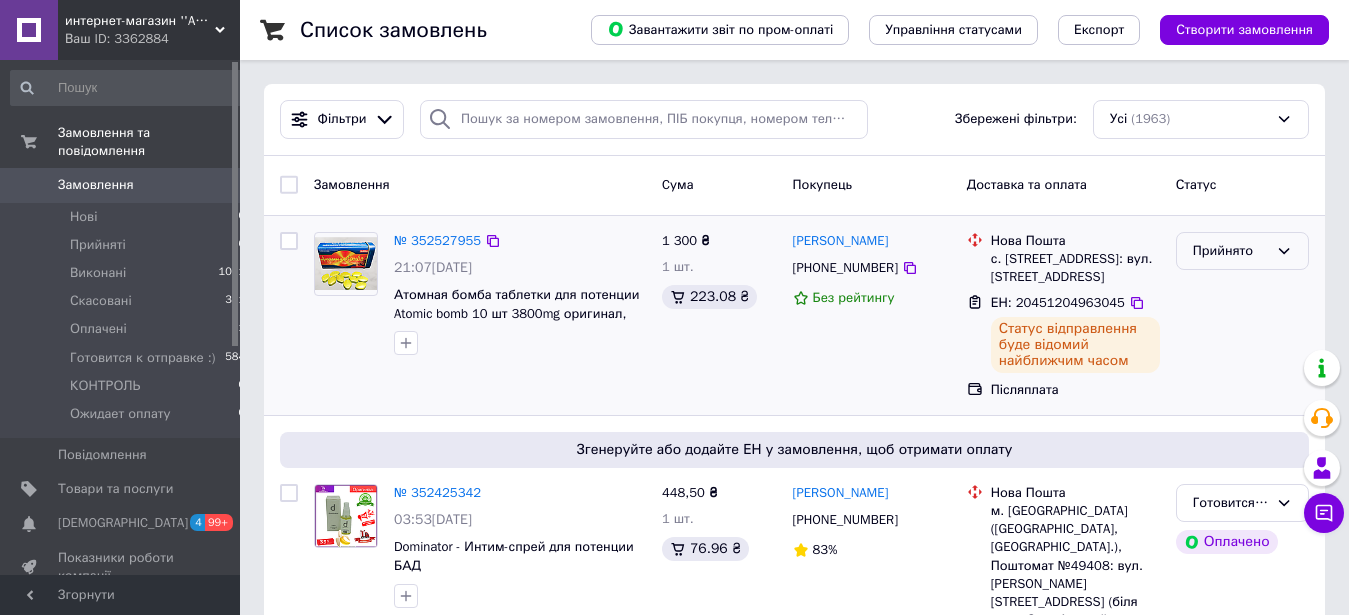 click on "Прийнято" at bounding box center (1242, 251) 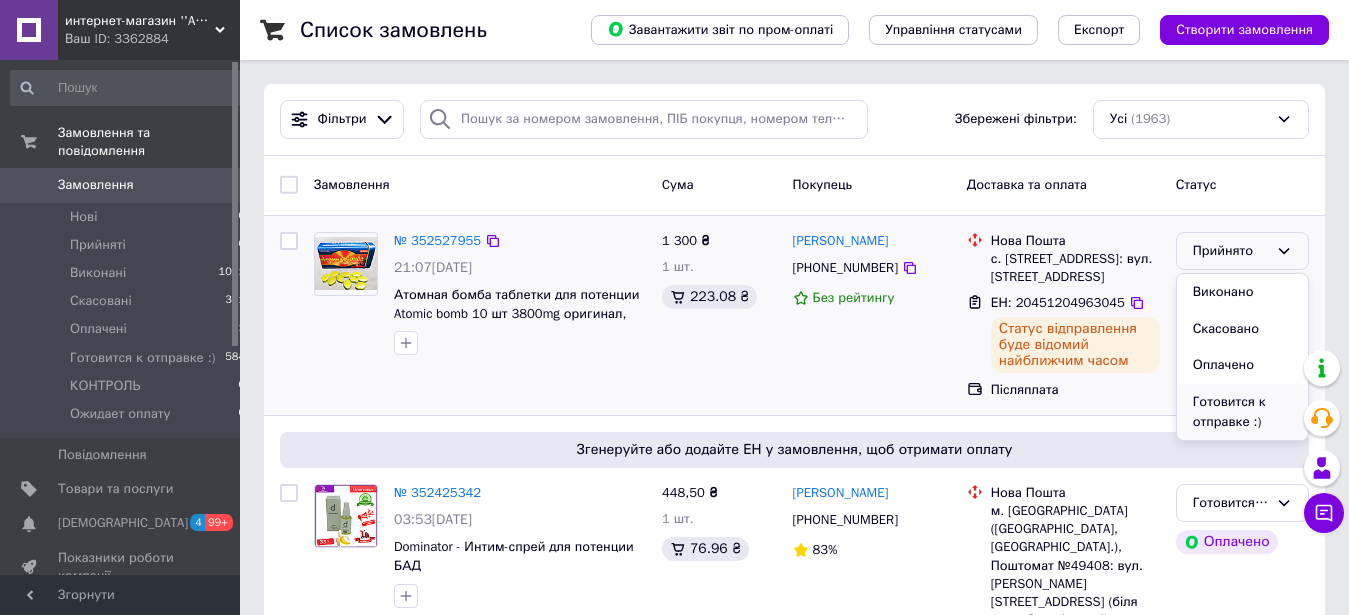 click on "Готовится к отправке :)" at bounding box center (1242, 412) 